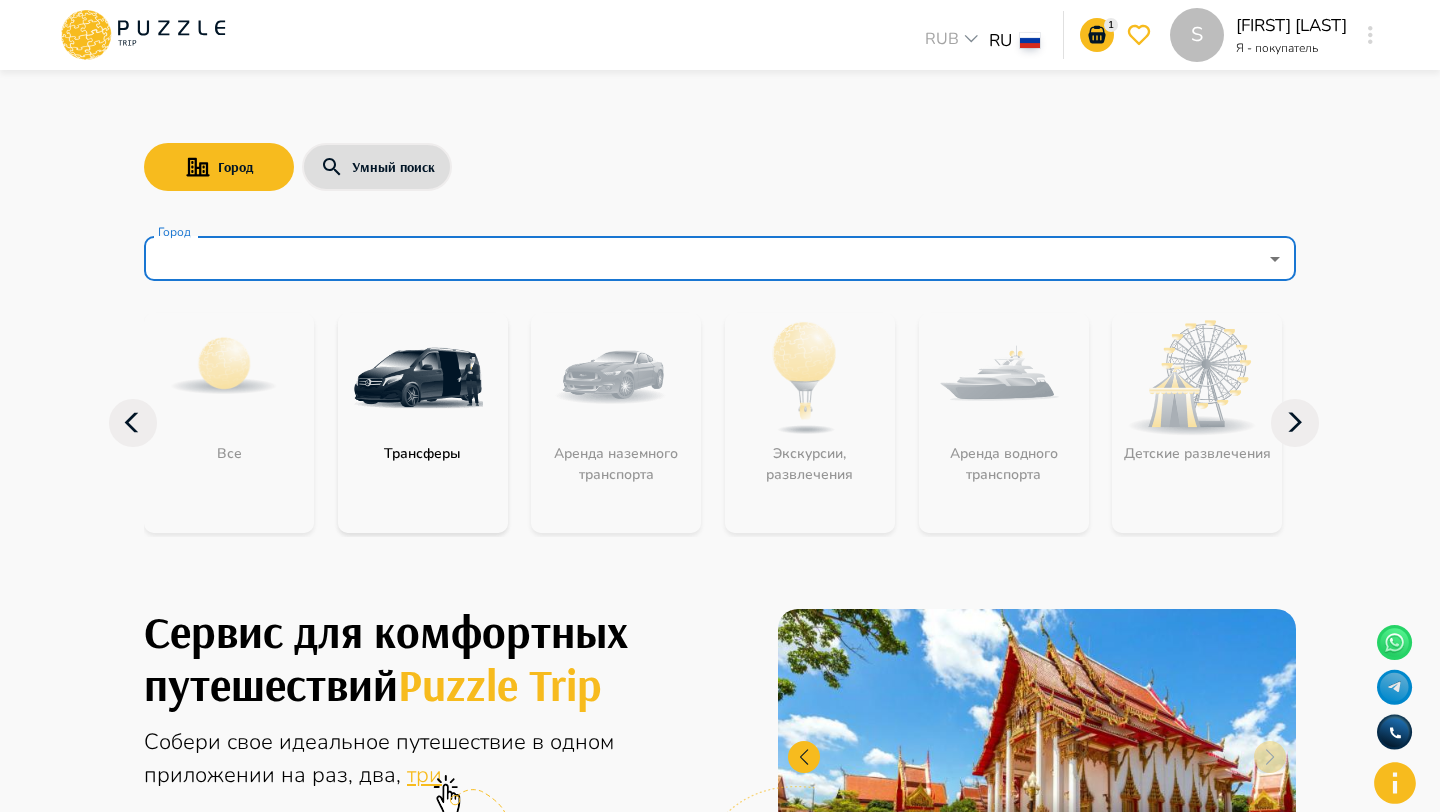 scroll, scrollTop: 0, scrollLeft: 0, axis: both 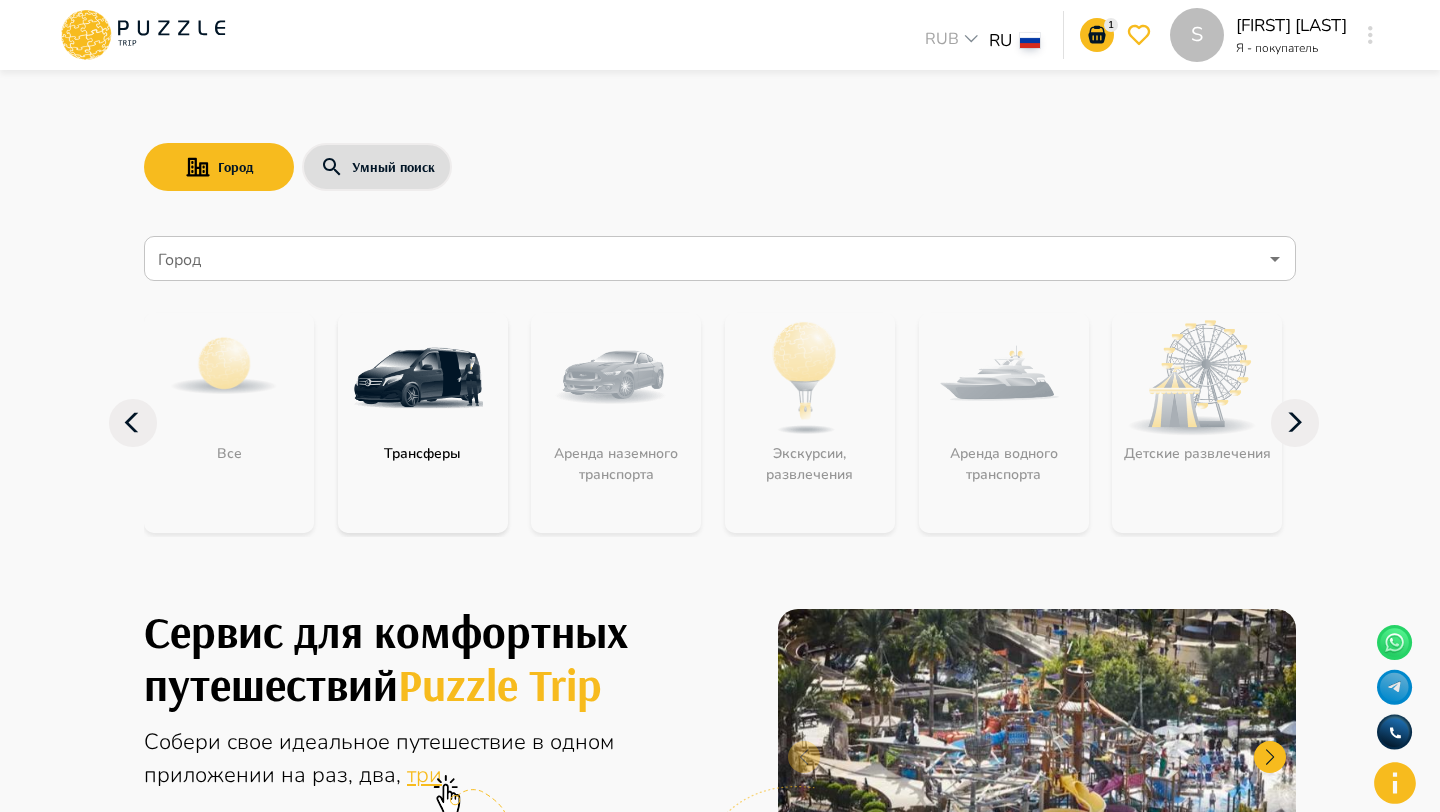 click on "S [LAST] [LAST] Я - покупатель S" at bounding box center [1276, 35] 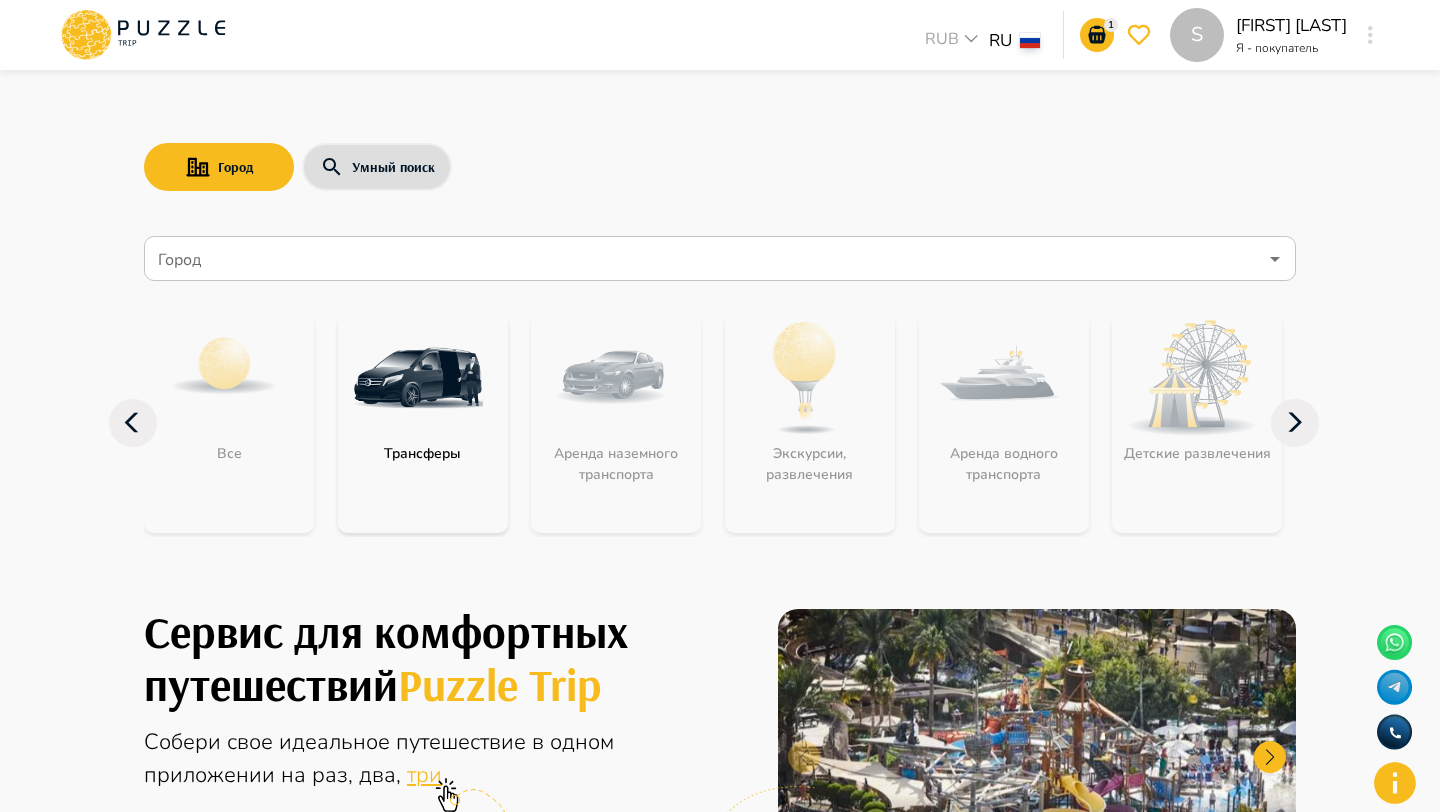 click 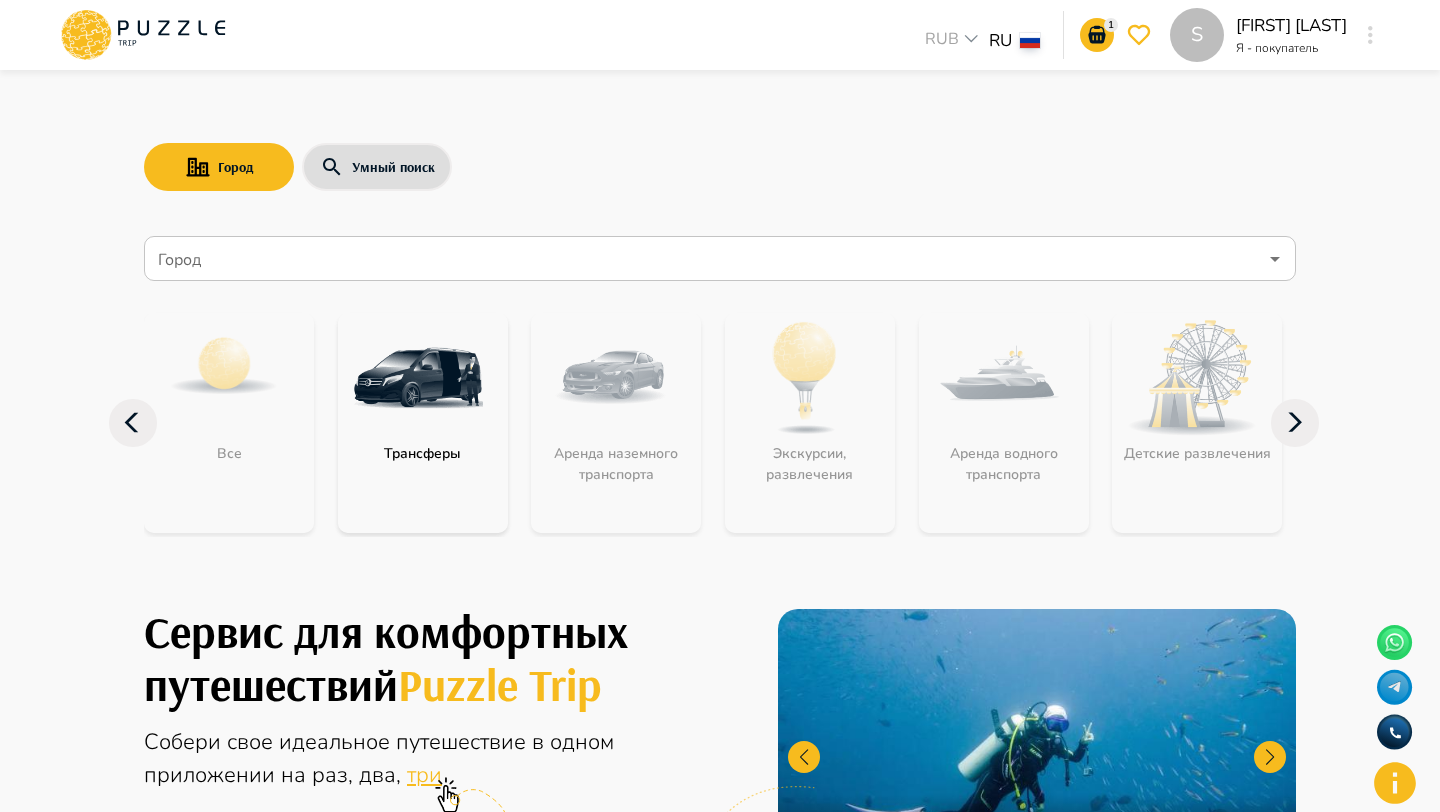 click on "Выйти" at bounding box center (720, 4386) 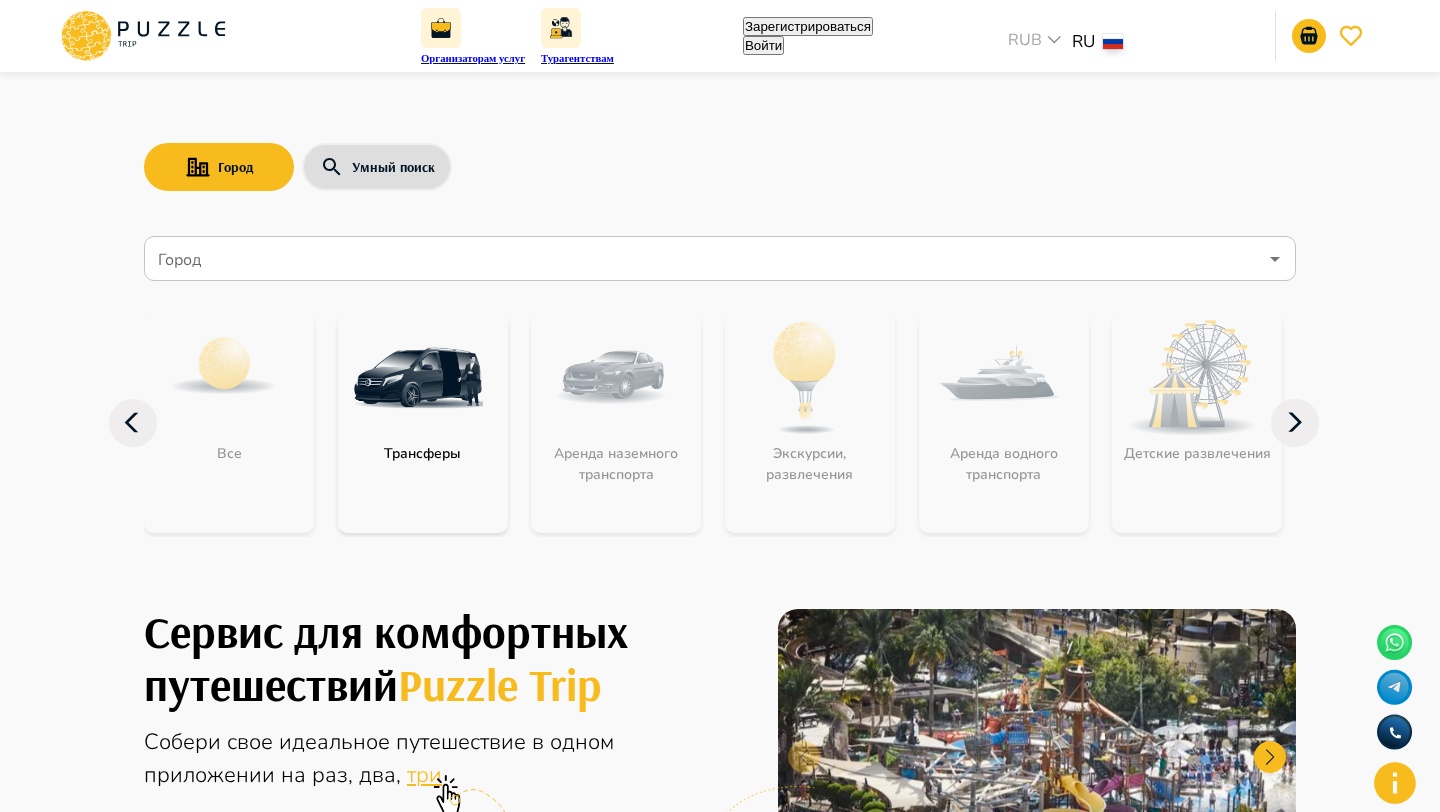 click on "Зарегистрироваться" at bounding box center (808, 26) 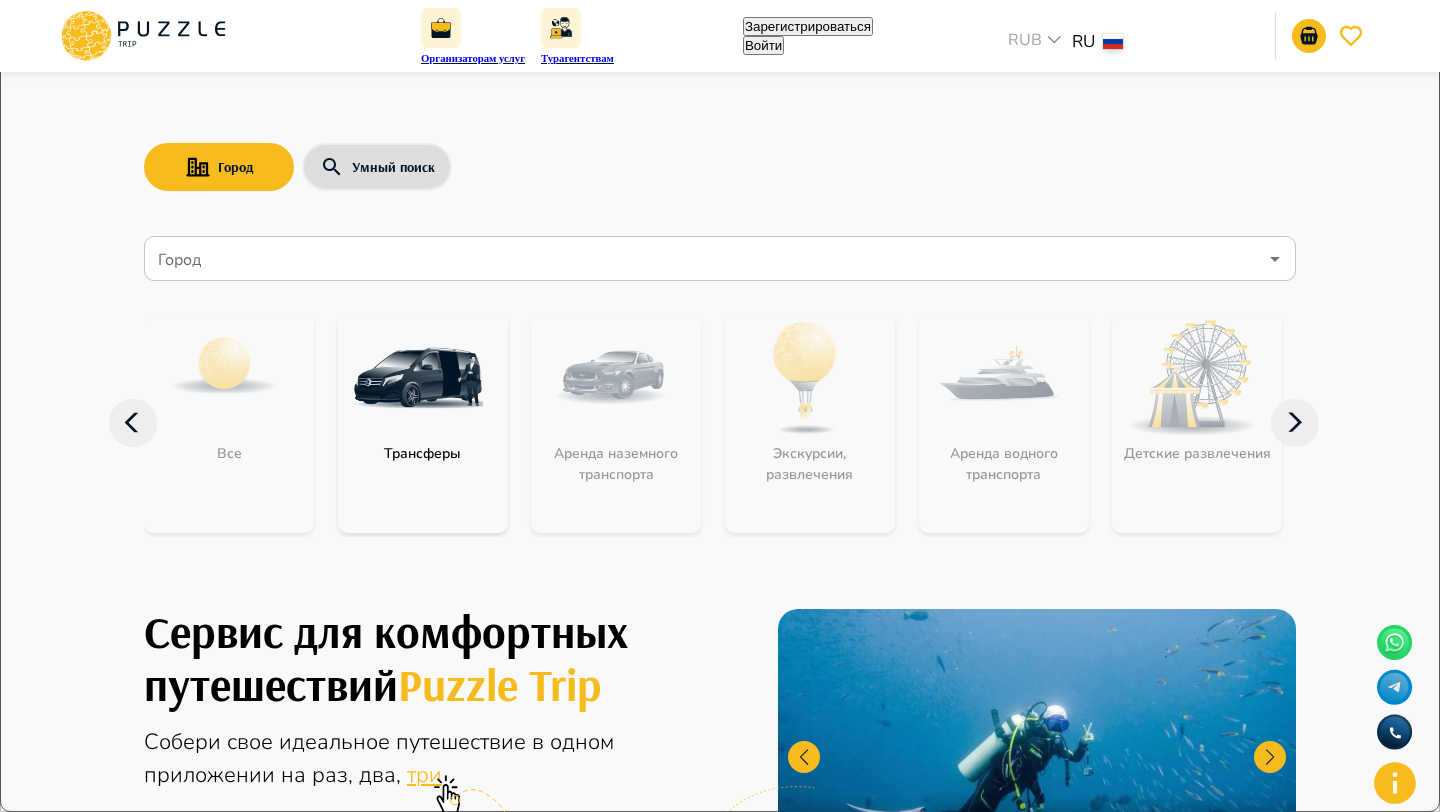 type on "**********" 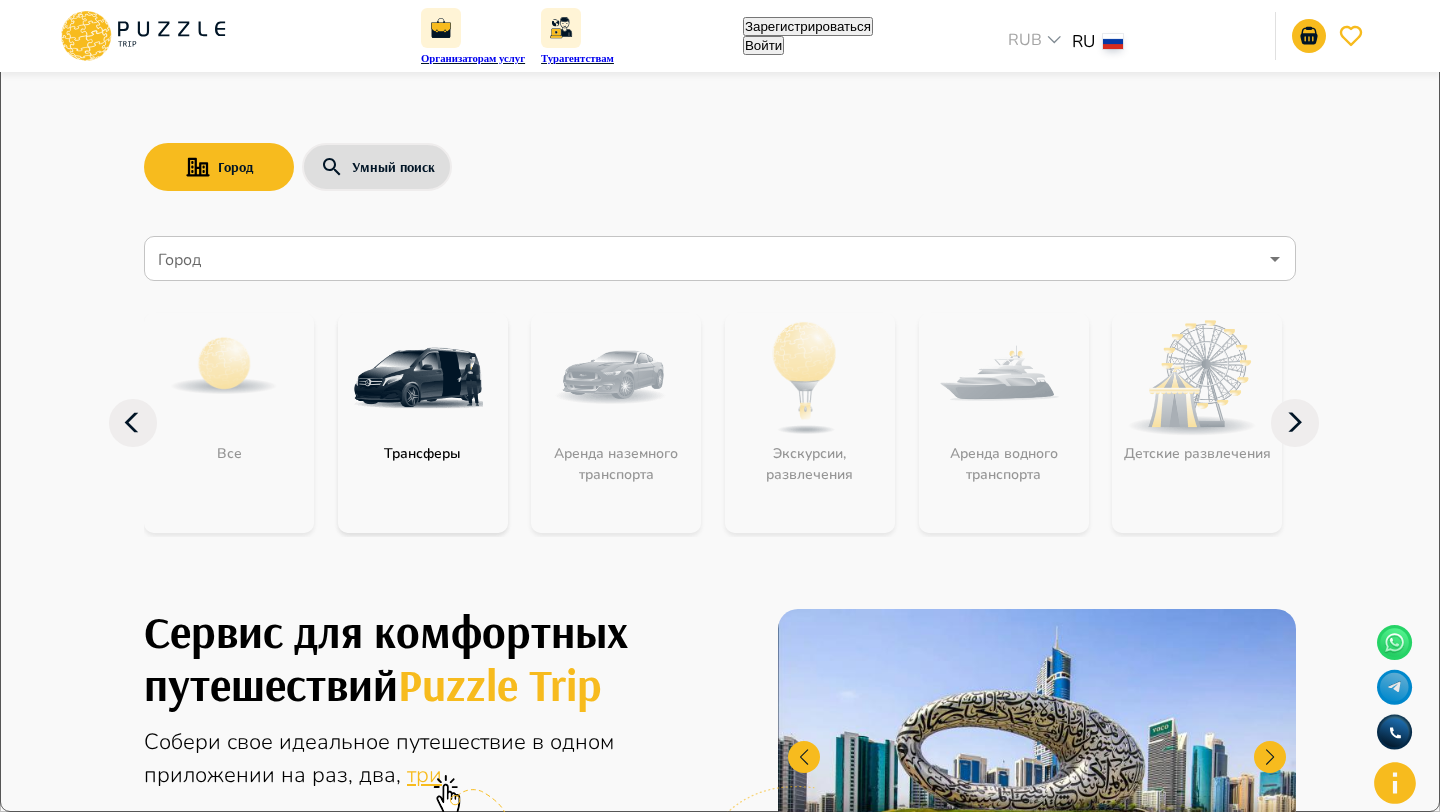 click on "Я - покупатель" at bounding box center [63, 4264] 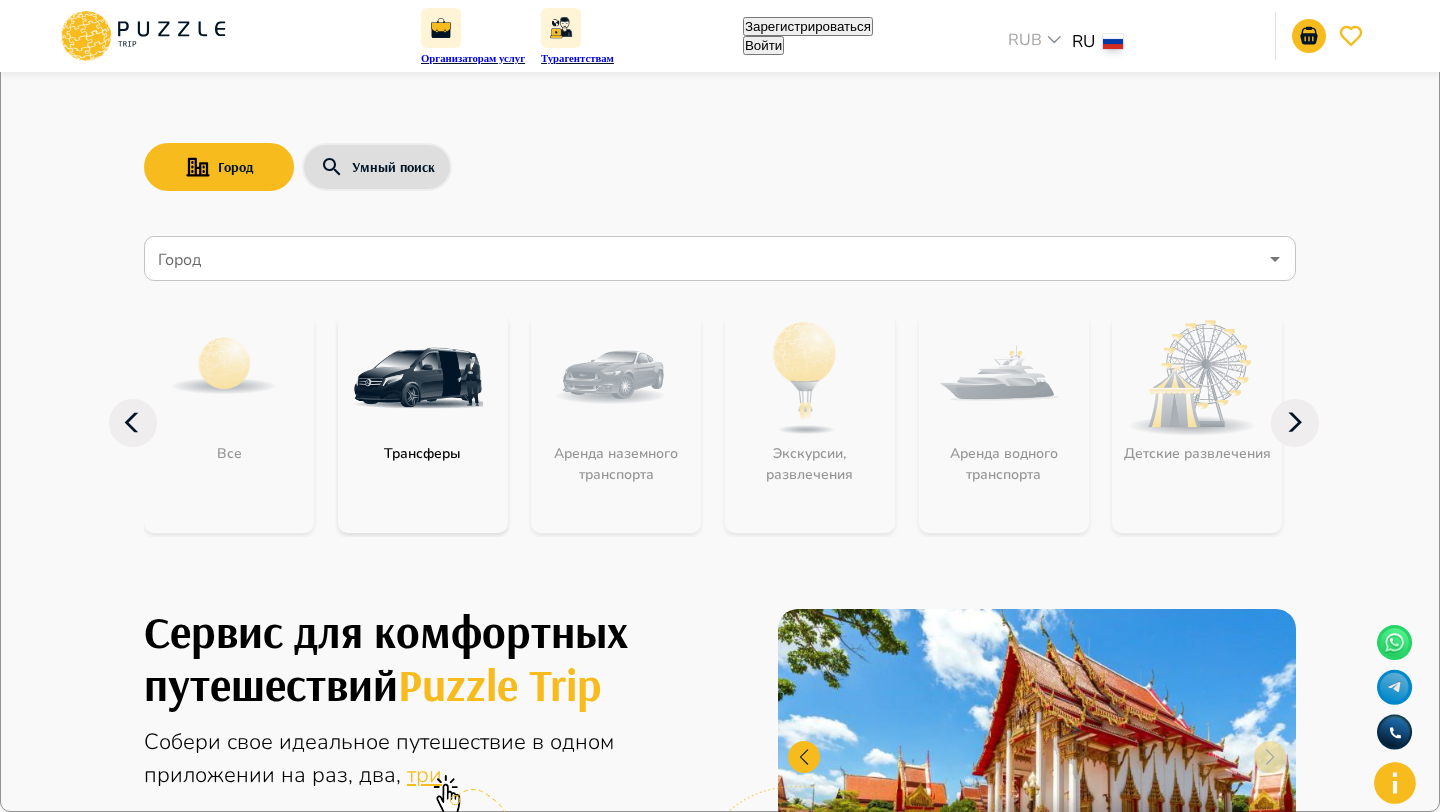 click on "Полное Имя   *" at bounding box center (85, 4341) 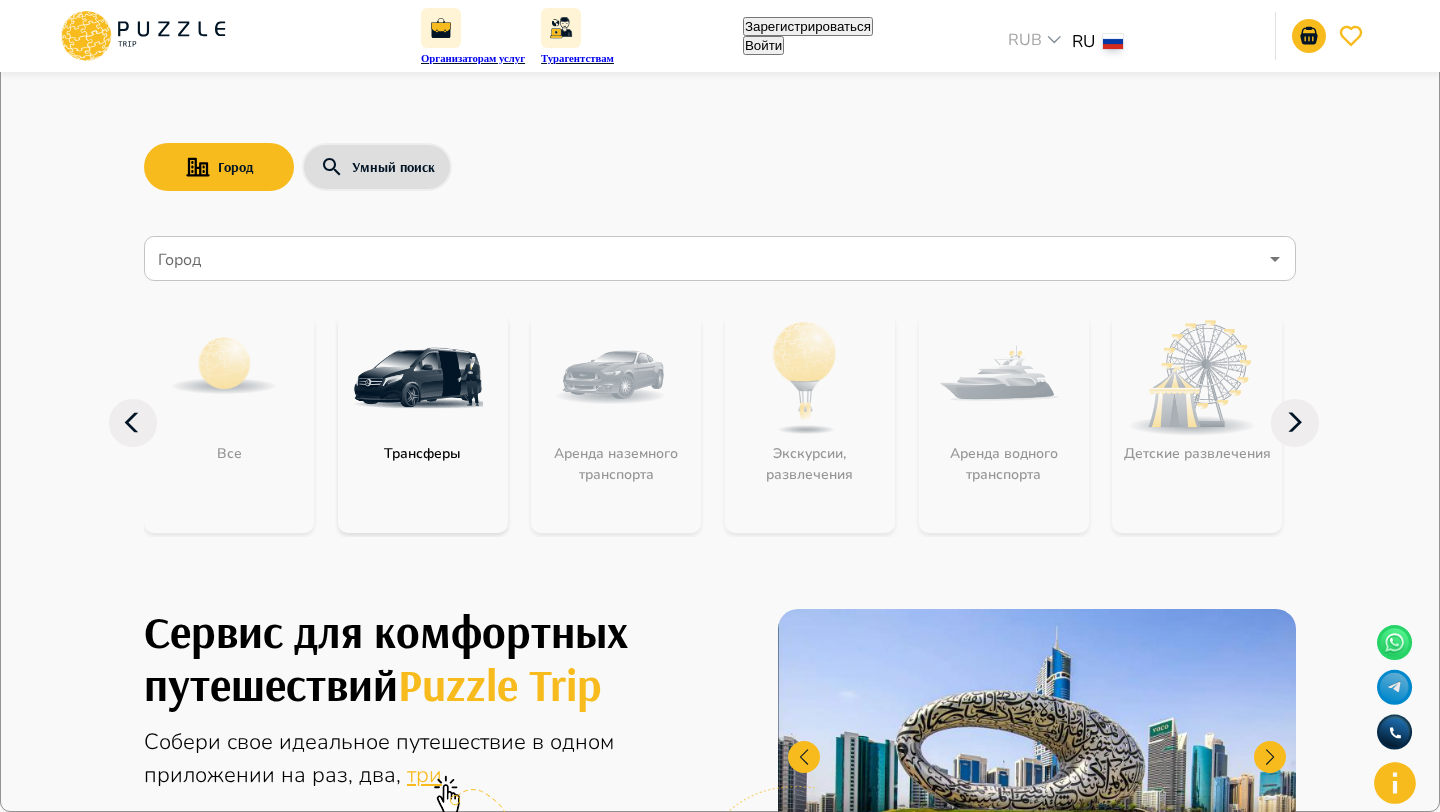 type on "*********" 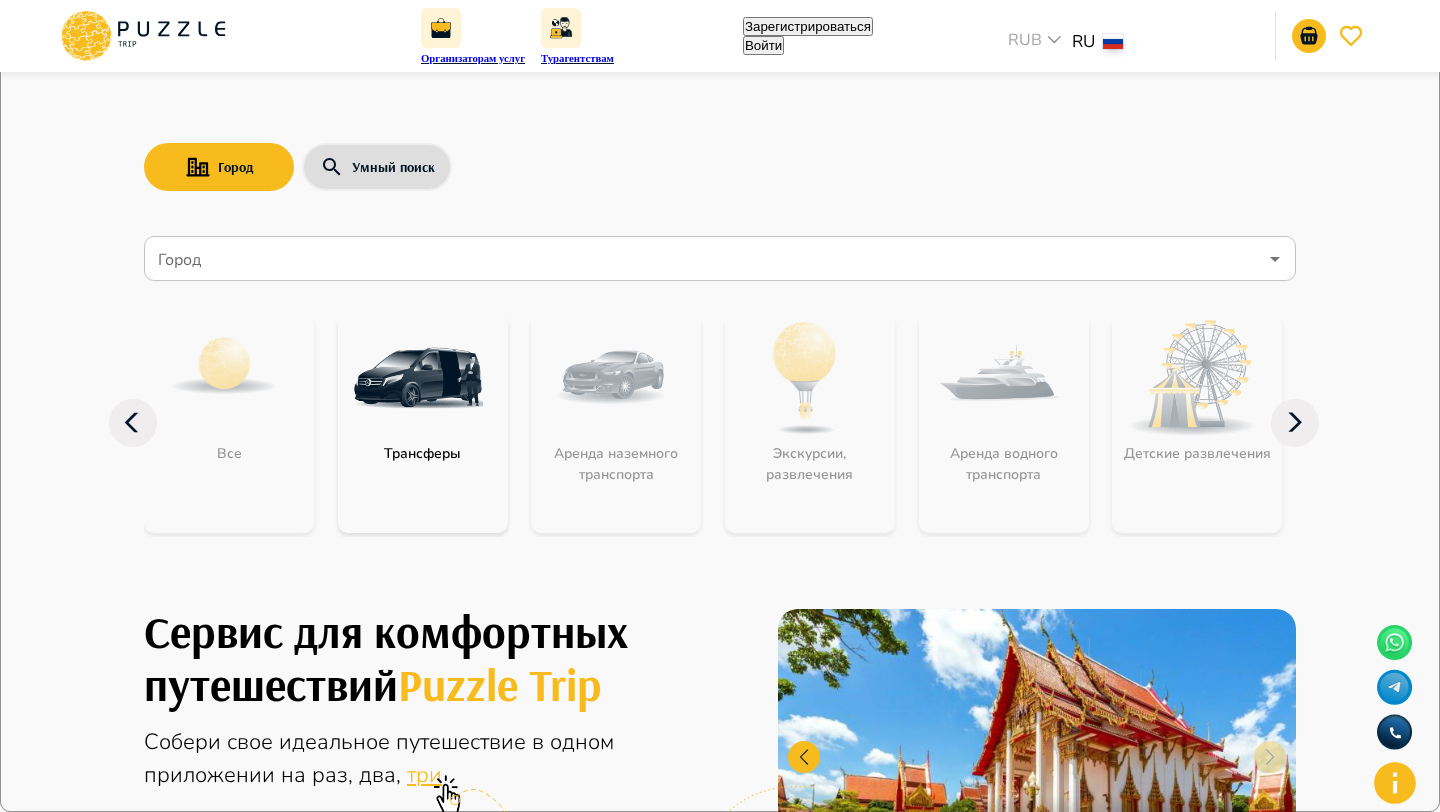 paste on "**********" 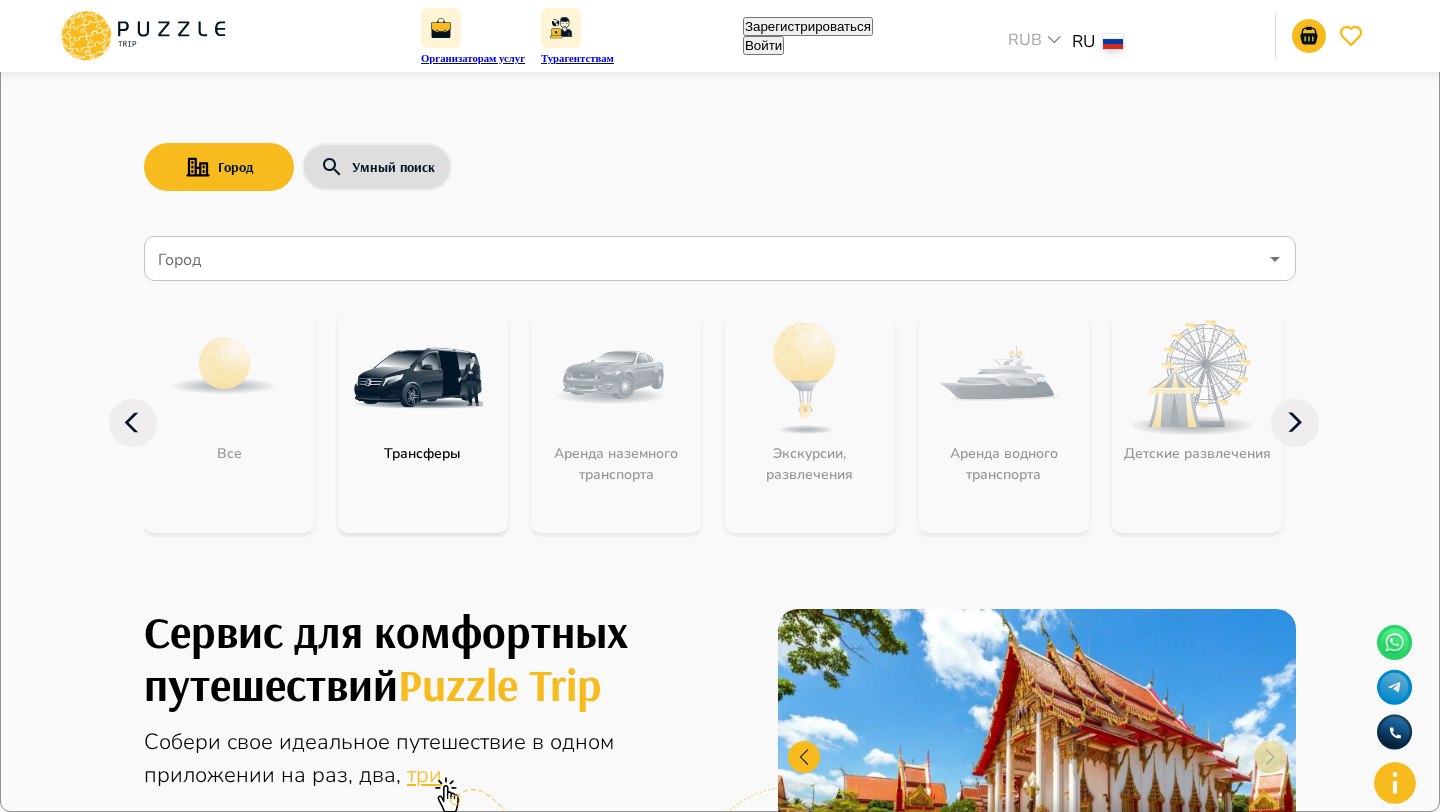 type on "**********" 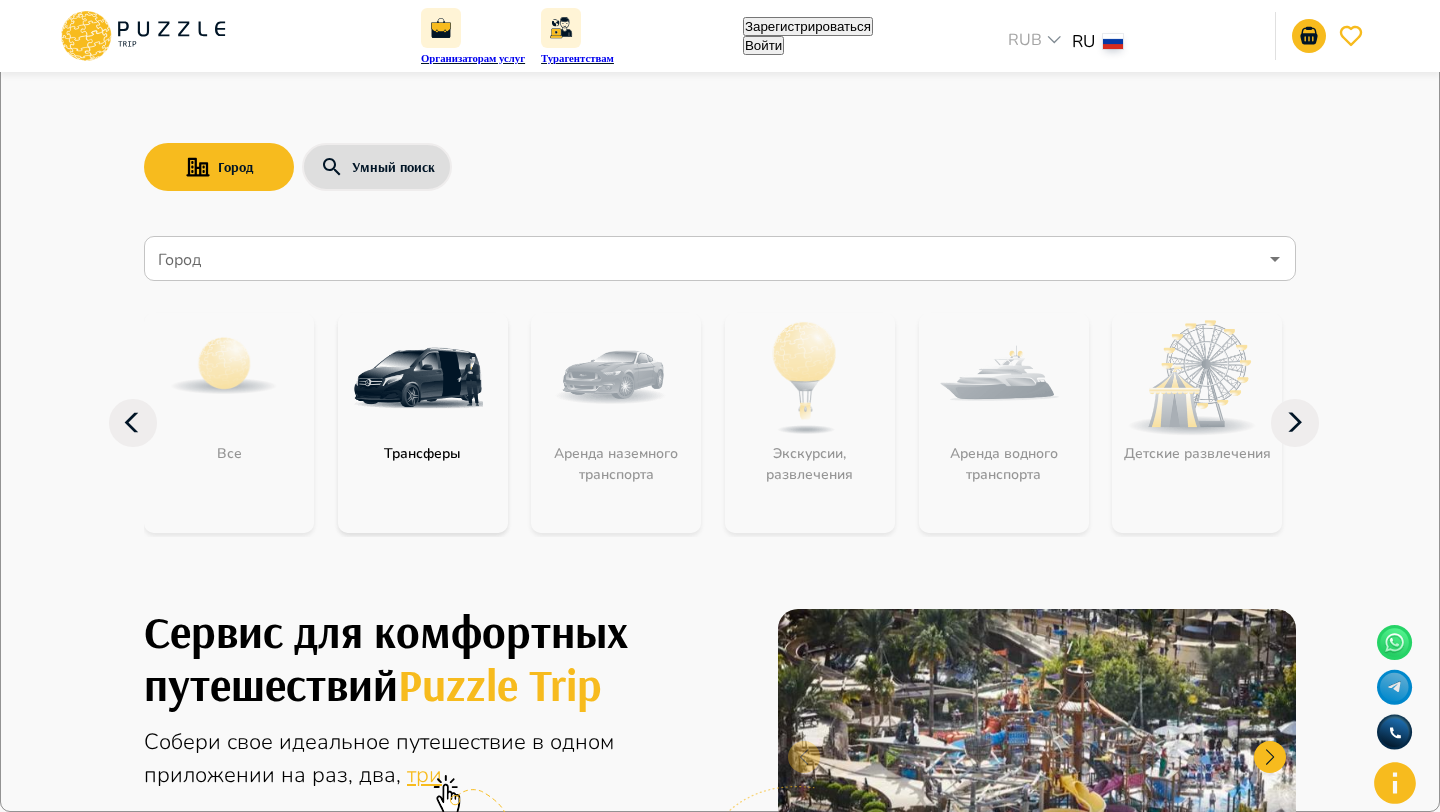 click on "*********" at bounding box center (85, 4341) 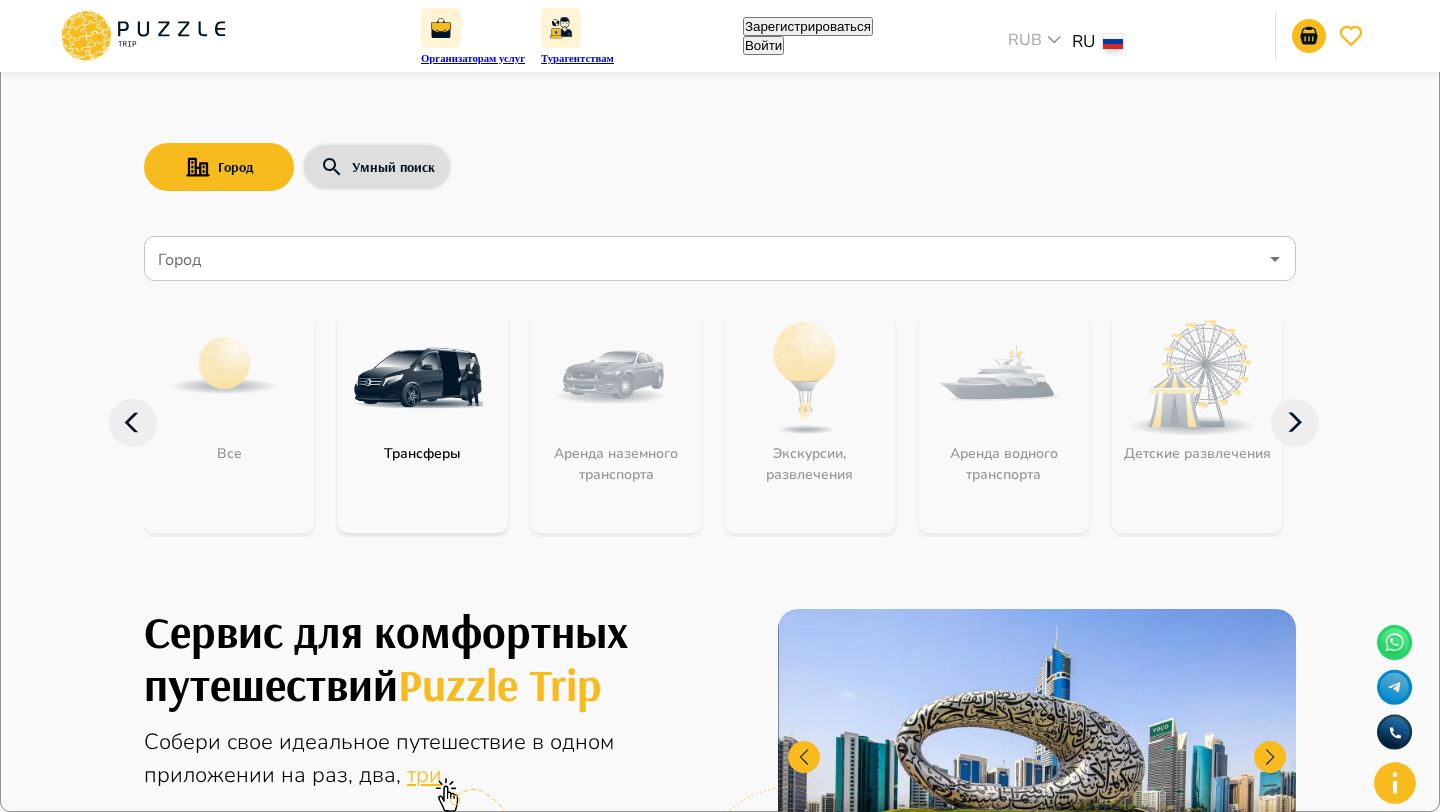 type on "**********" 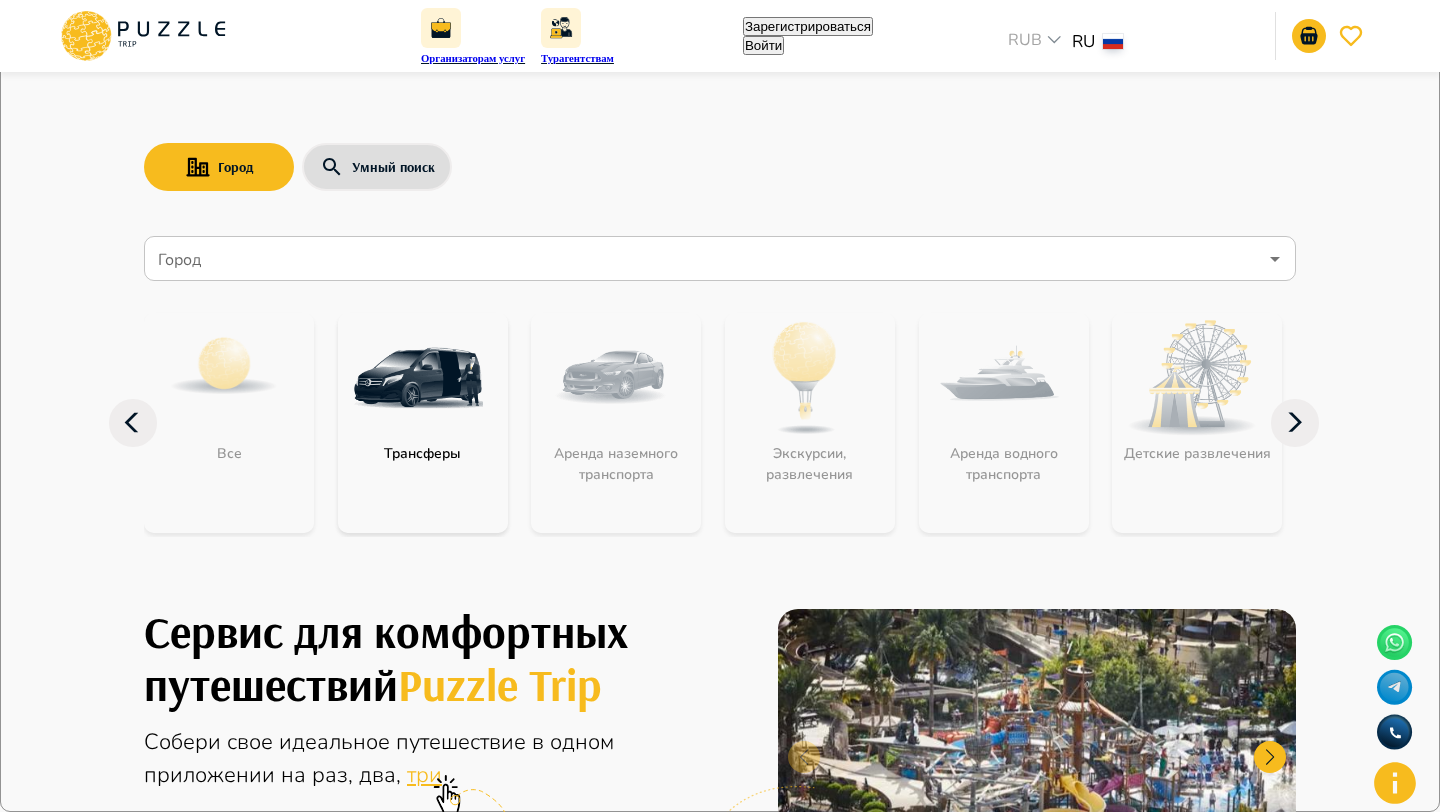 click 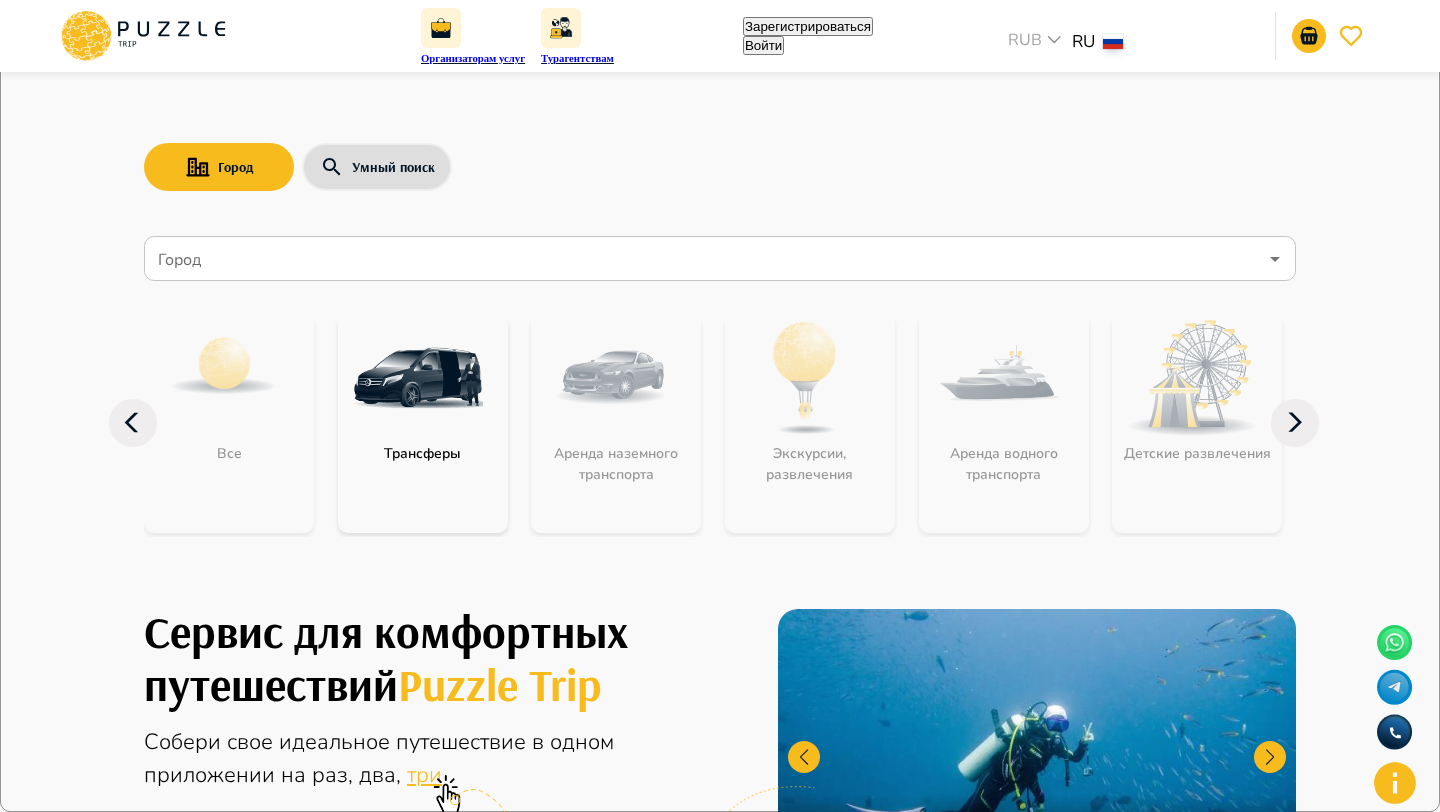 click on "****" at bounding box center (720, 4442) 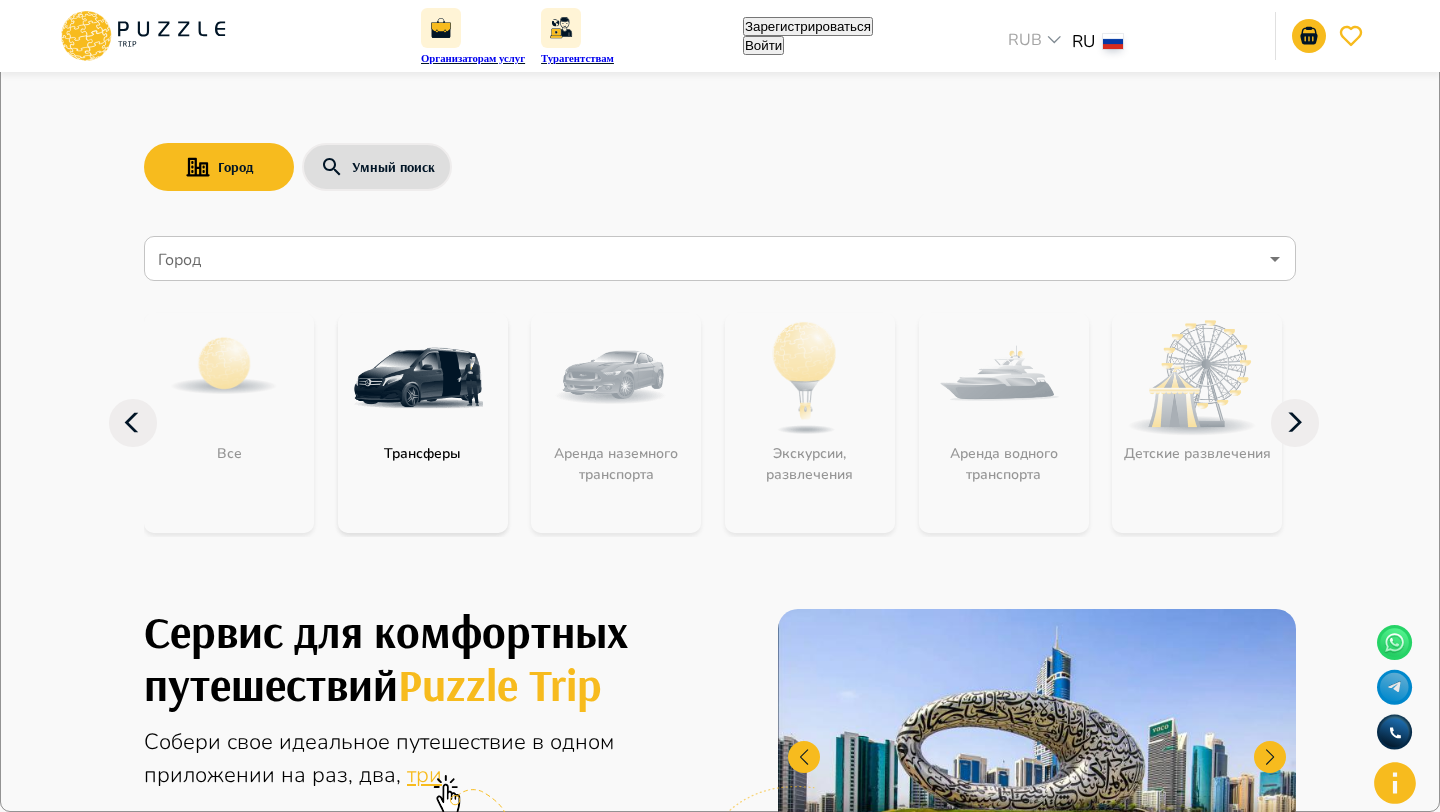 click on "Создать аккаунт" at bounding box center (126, 4645) 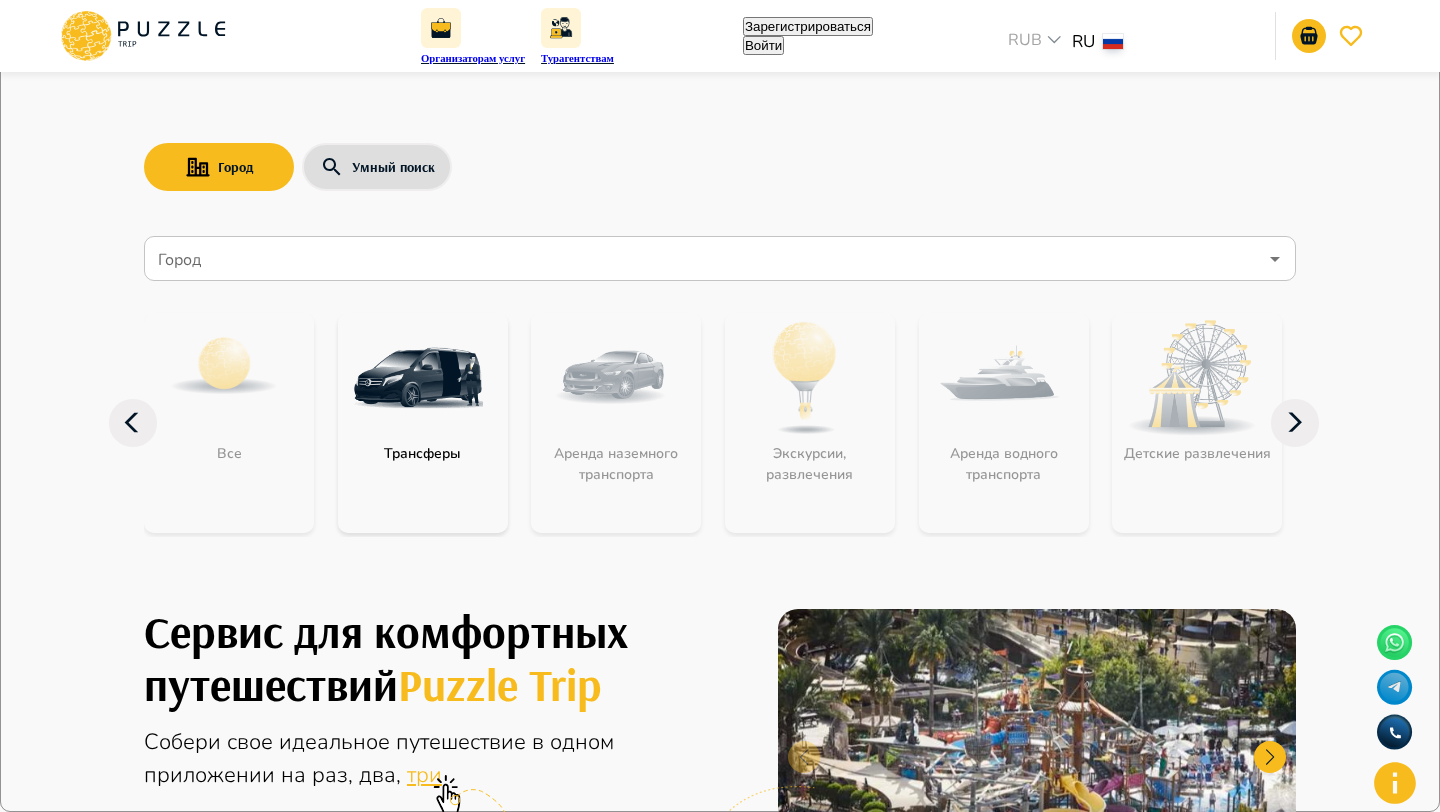 click on "**********" at bounding box center (720, 4442) 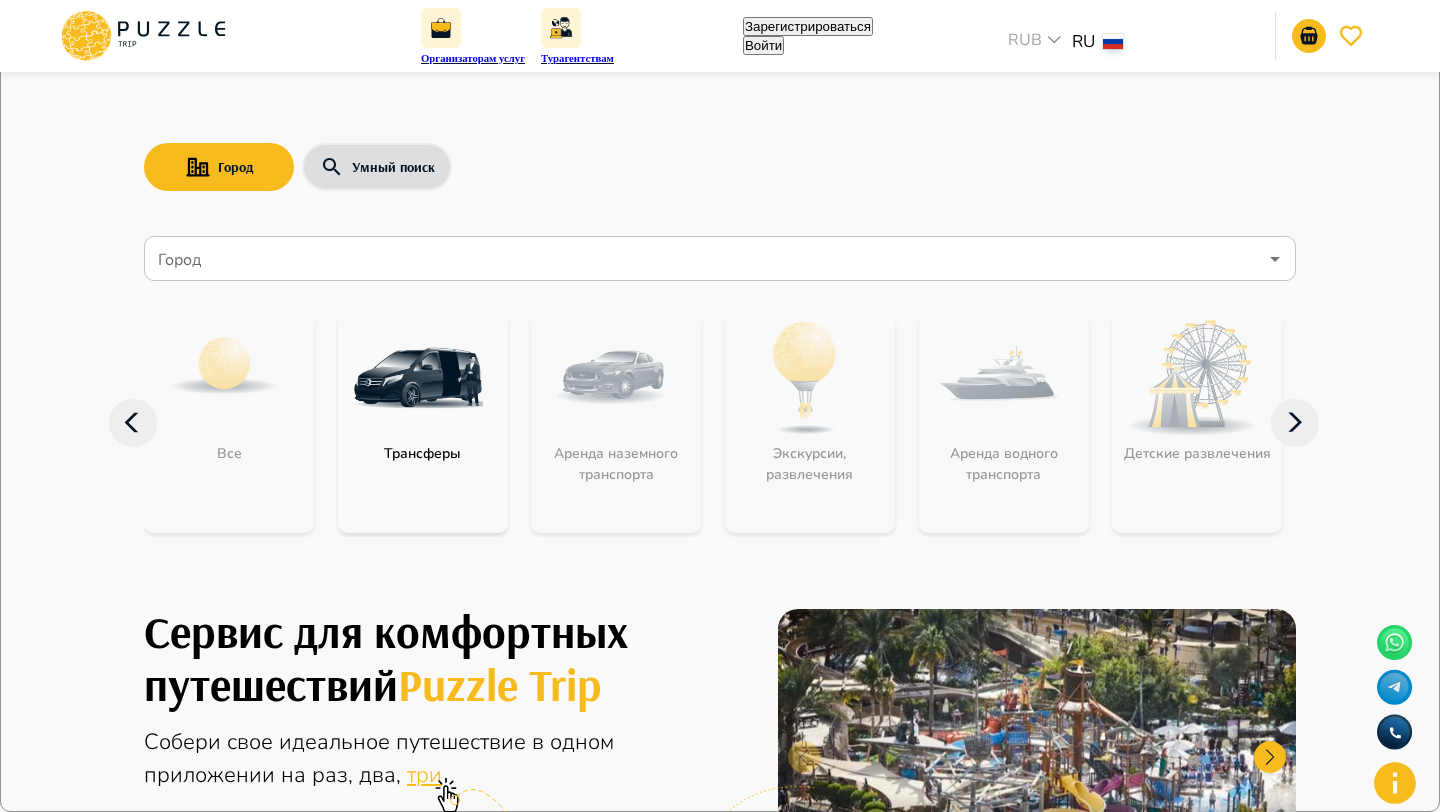 click on "**********" at bounding box center [720, 4442] 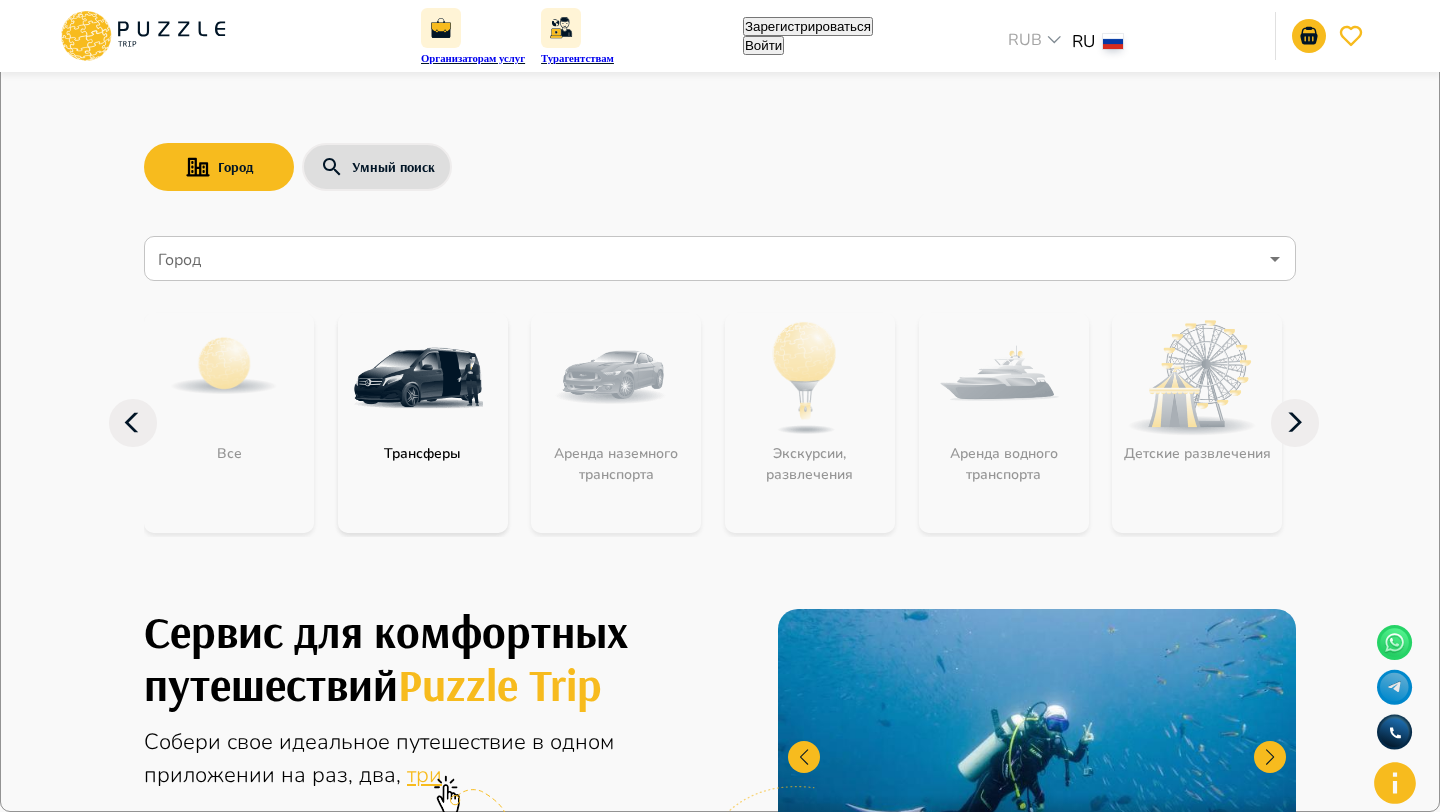 click on "**********" at bounding box center [720, 4442] 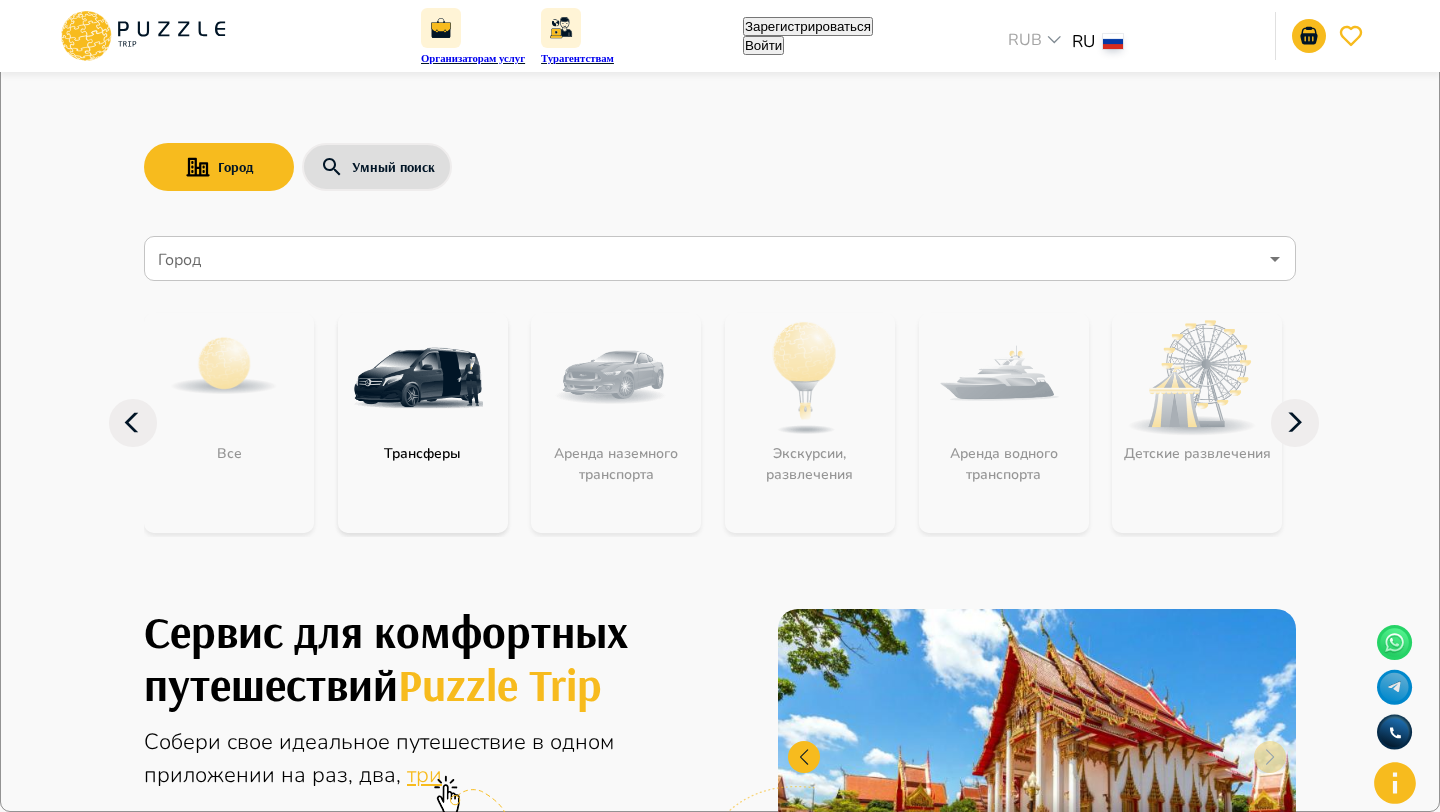 click on "**********" at bounding box center (720, 4442) 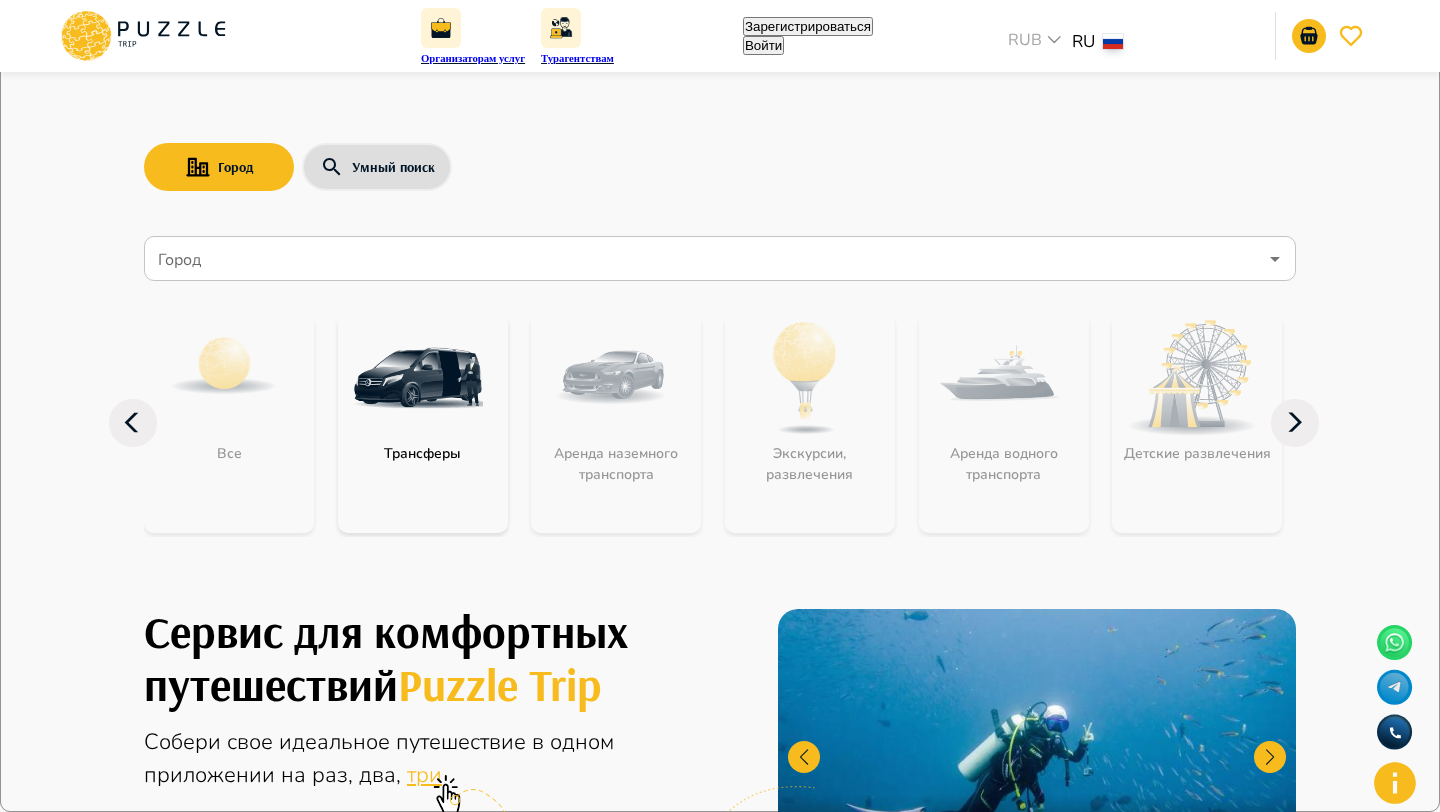click on "Создать аккаунт" at bounding box center [126, 4645] 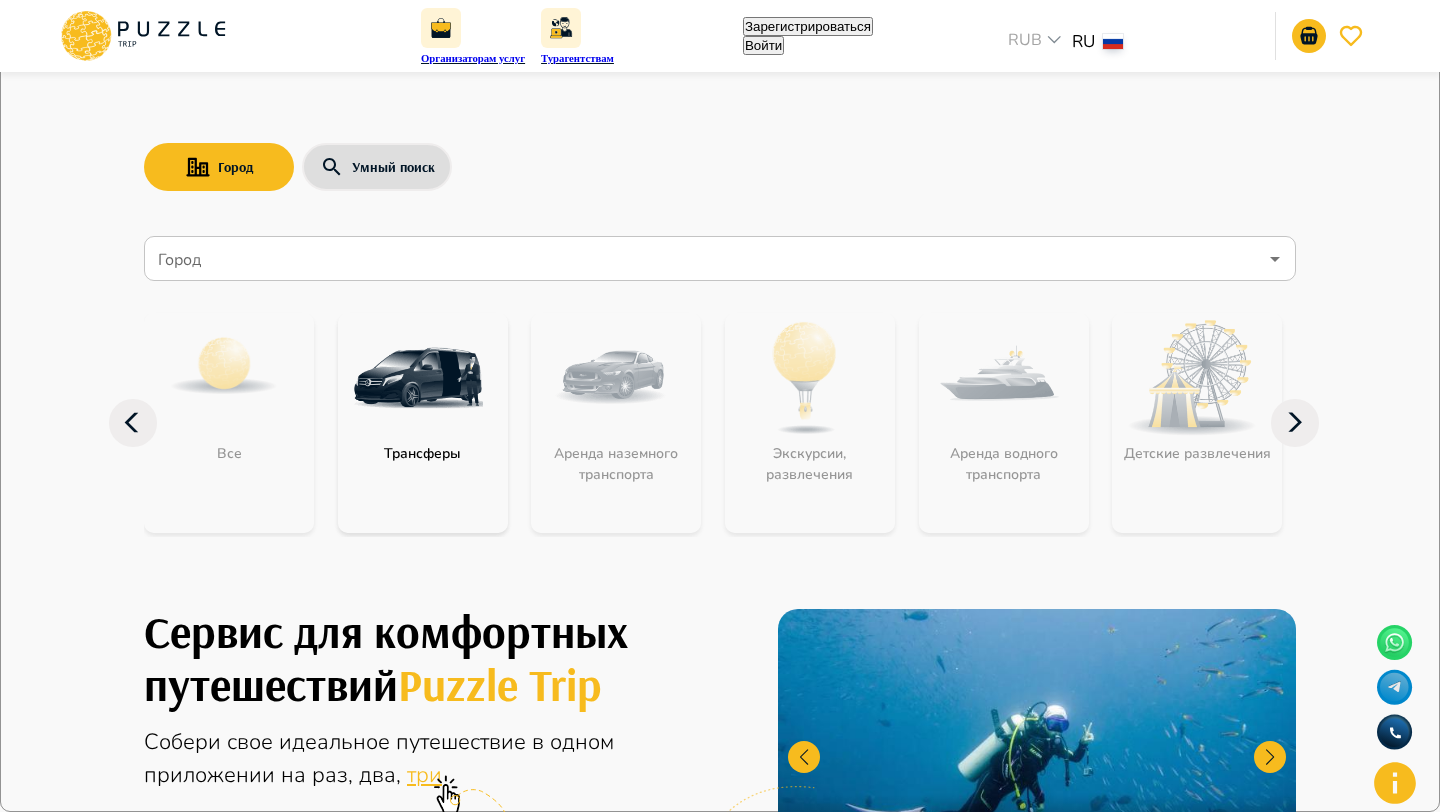 drag, startPoint x: 671, startPoint y: 364, endPoint x: 615, endPoint y: 373, distance: 56.718605 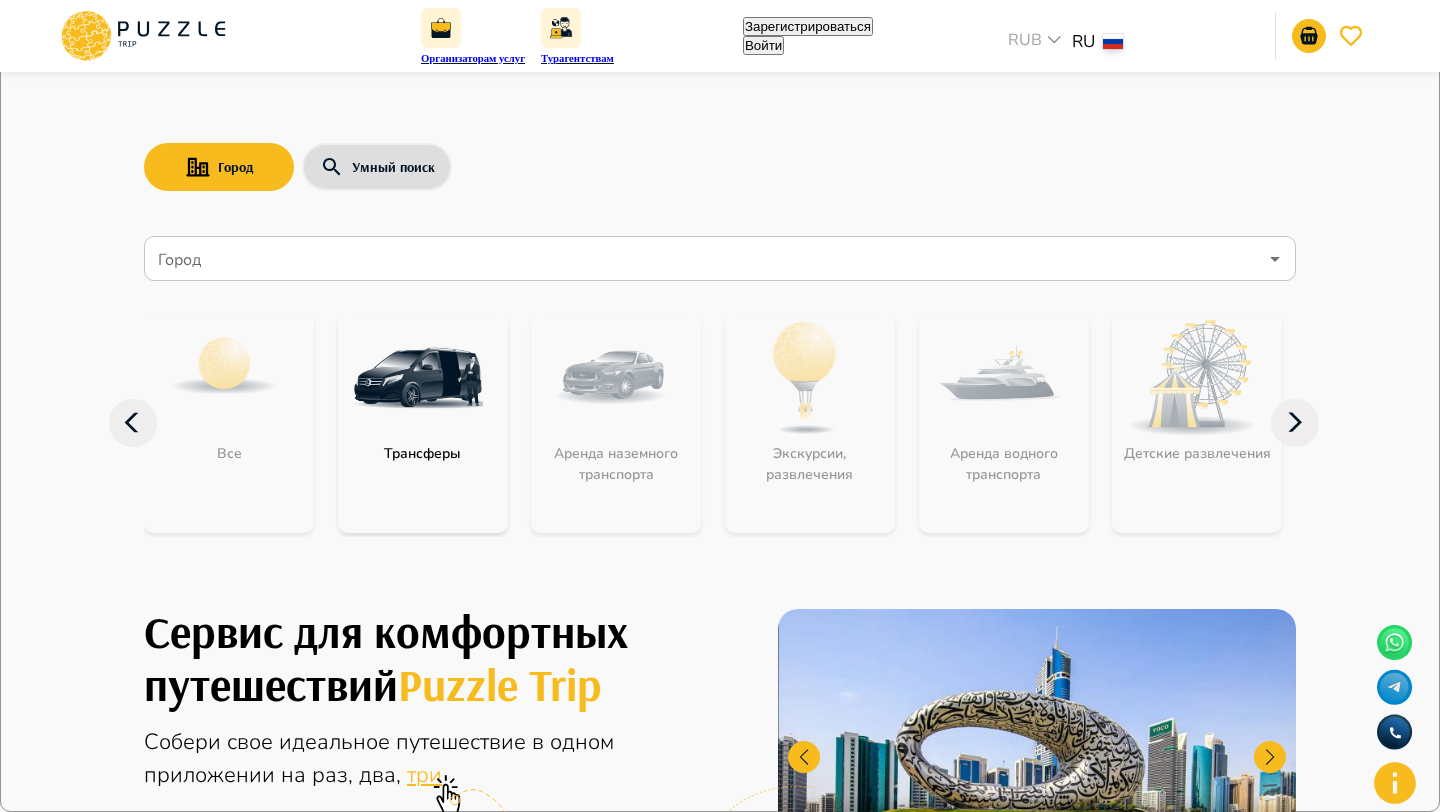 type on "**********" 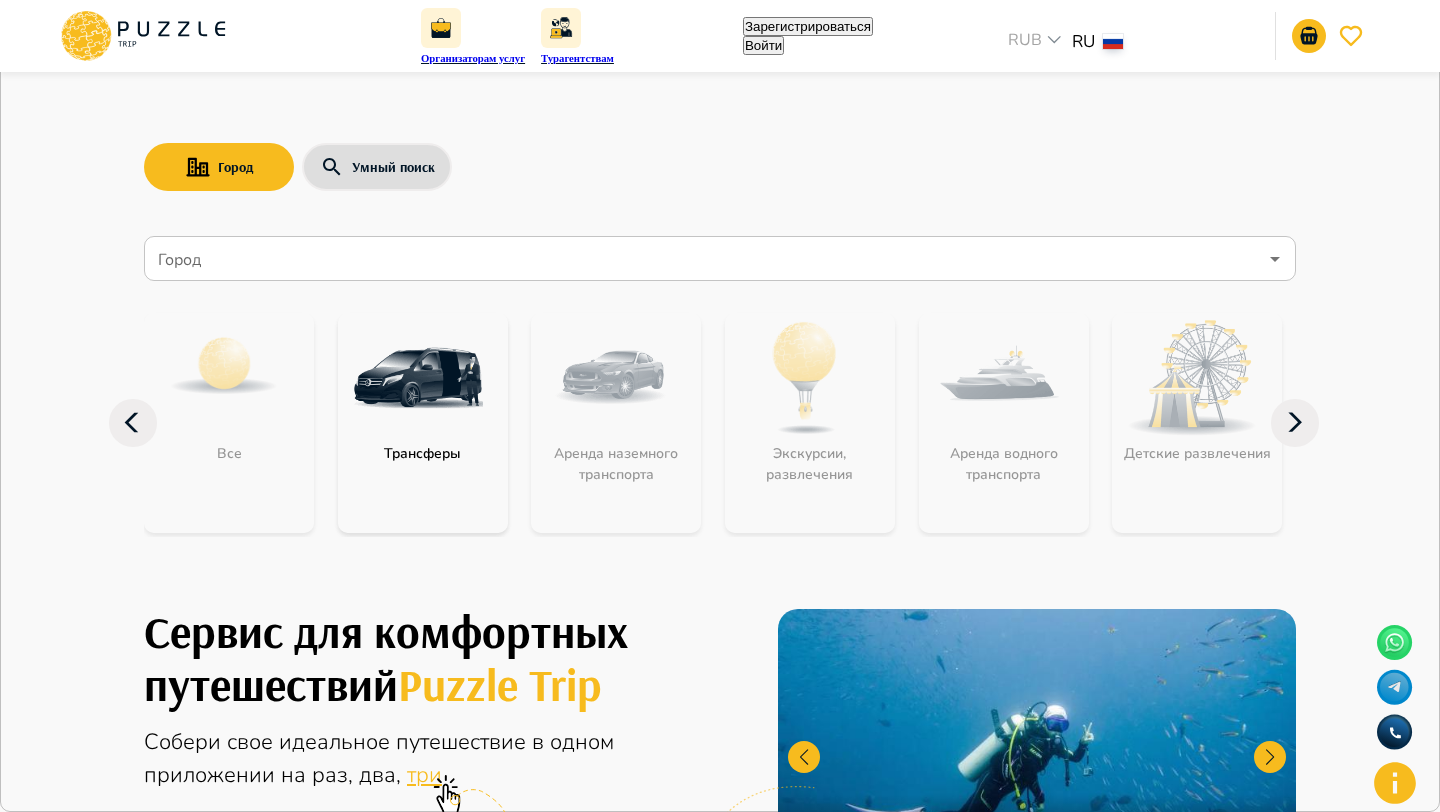 click on "Введите код подтверждения" at bounding box center [85, 4297] 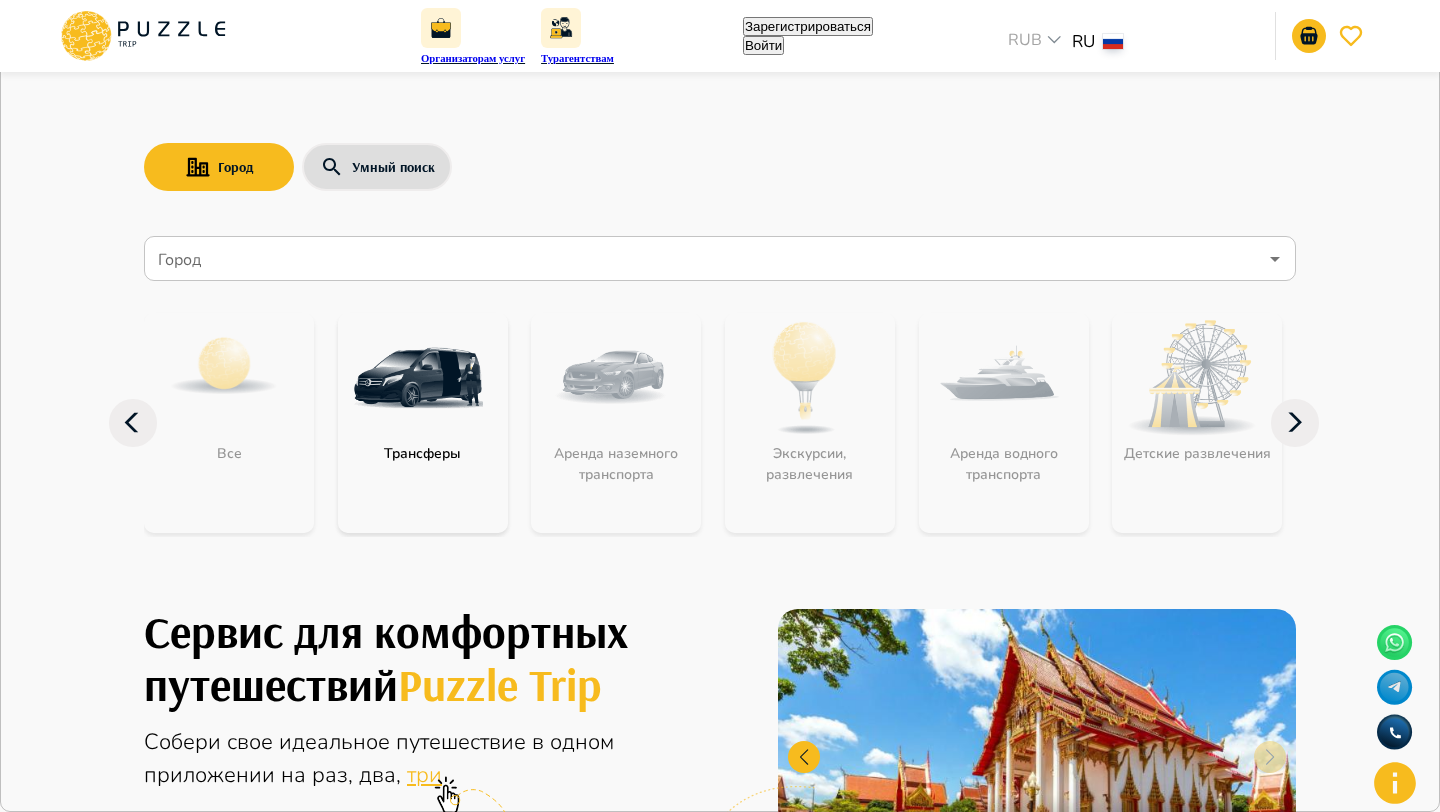 click on "Вернуться на страницу регистрации Подтвердить код Проверьте код, отправленный на Вашу электронную почту   Введите код подтверждения Введите код подтверждения Код не пришел?   02:53 Воити" at bounding box center [720, 4300] 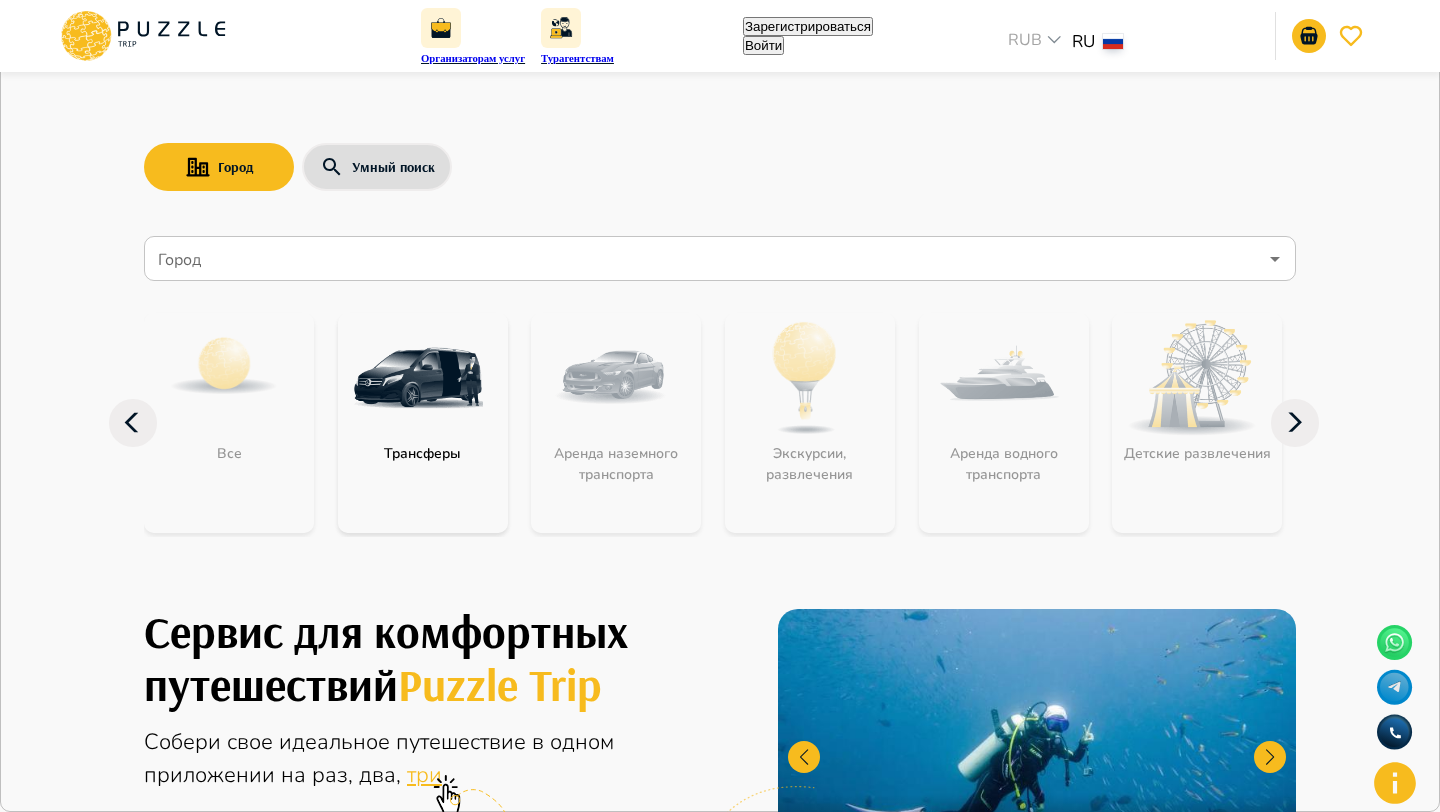 click on "Введите код подтверждения" at bounding box center [85, 4297] 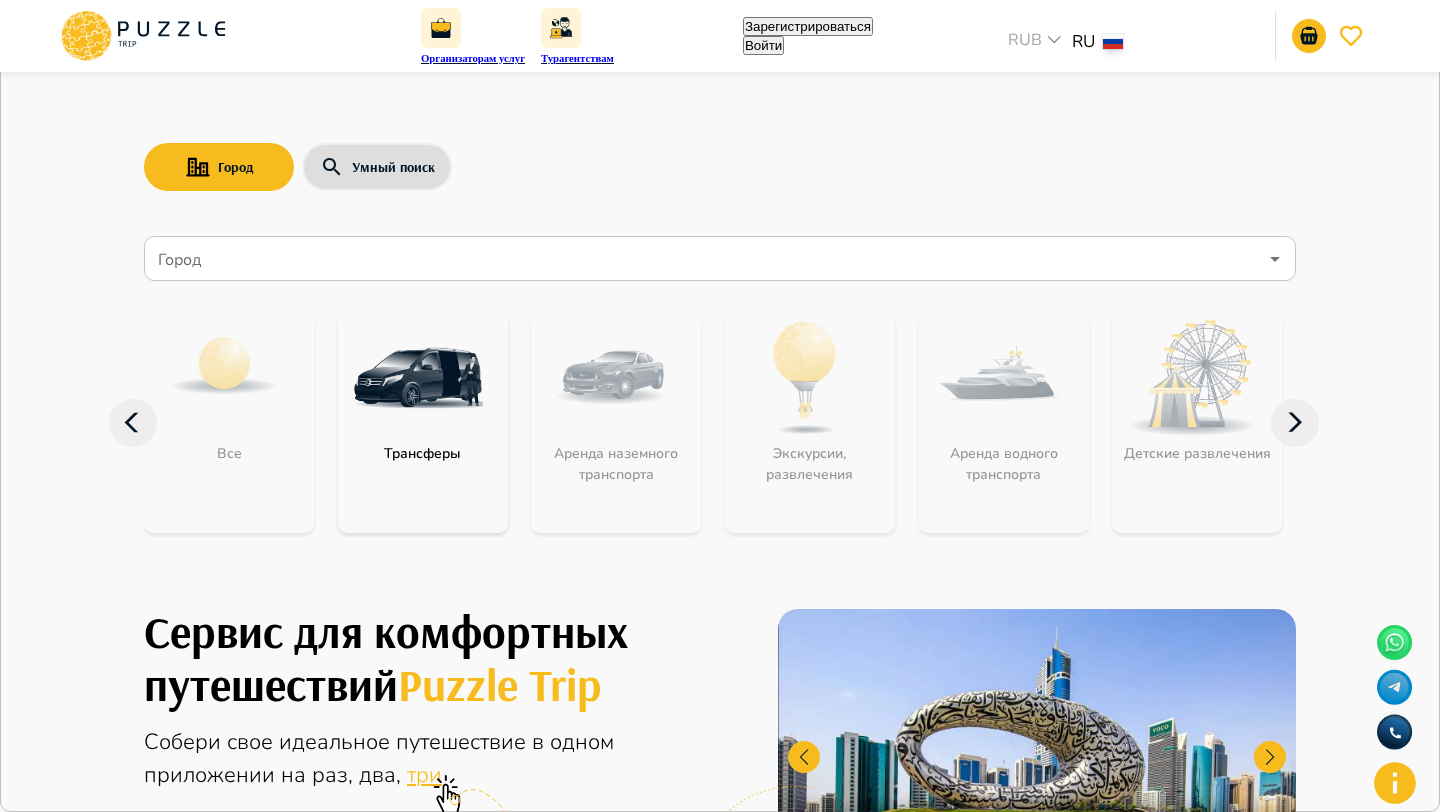 type on "*" 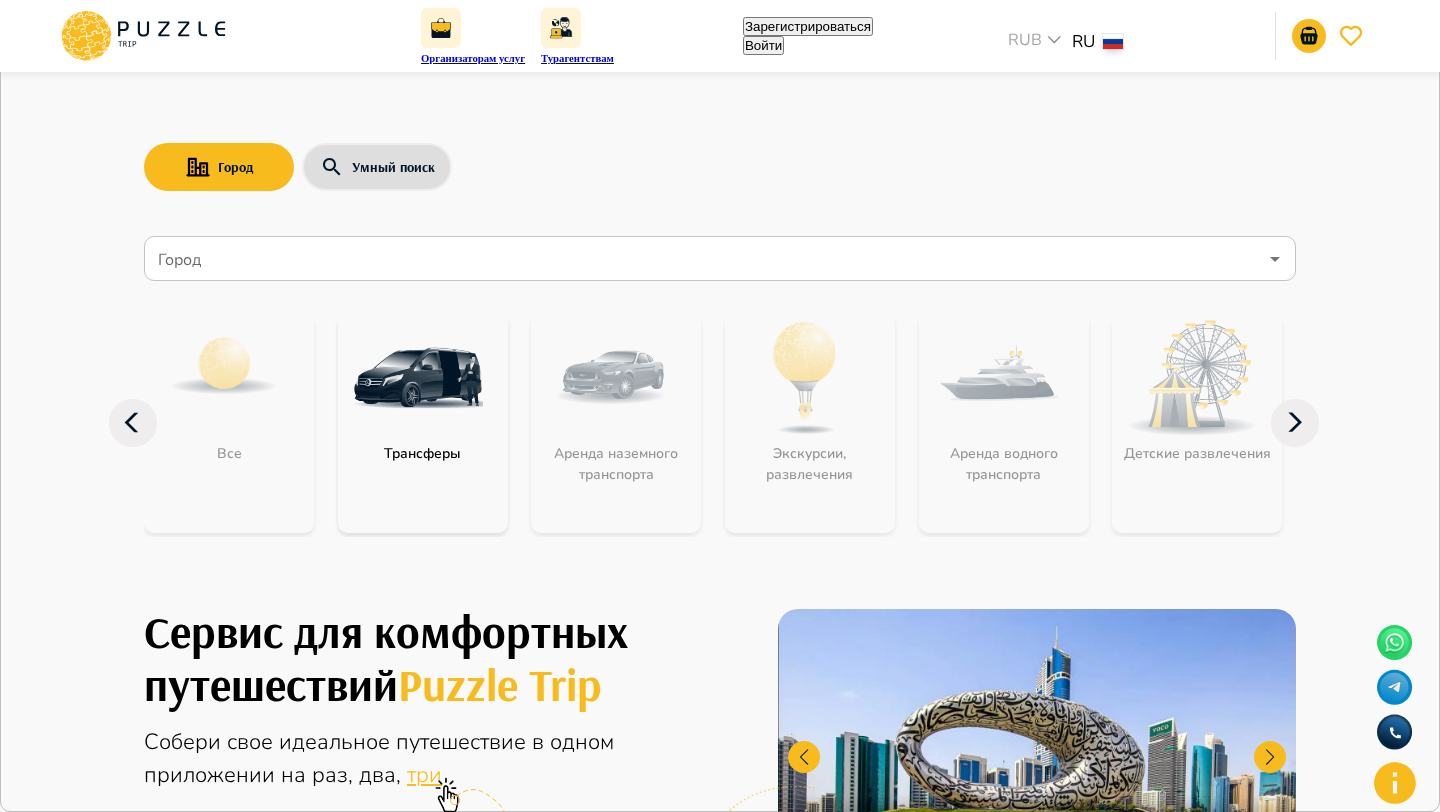 click on "Повторно отправить" at bounding box center [198, 4339] 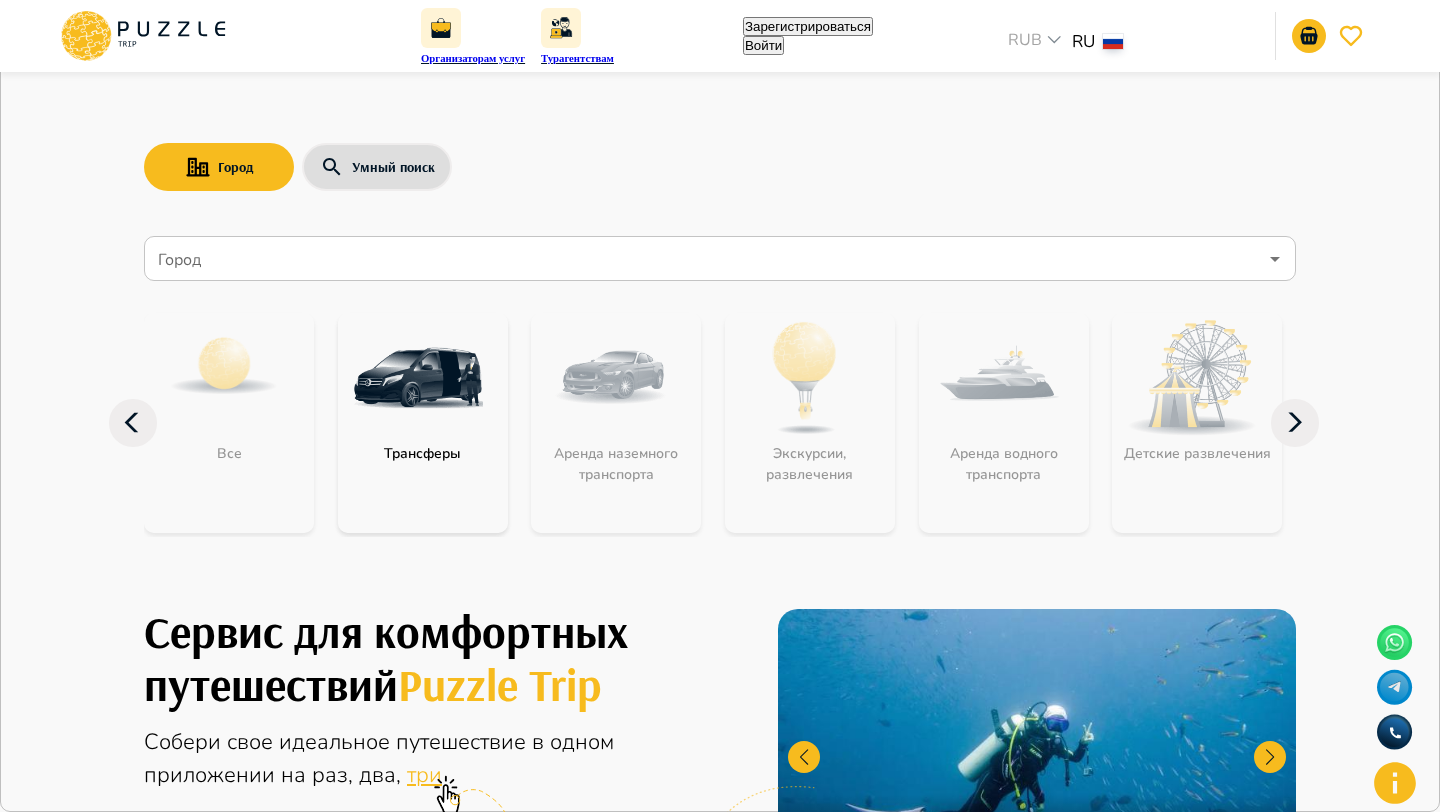 click on "Введите код подтверждения" at bounding box center [85, 4297] 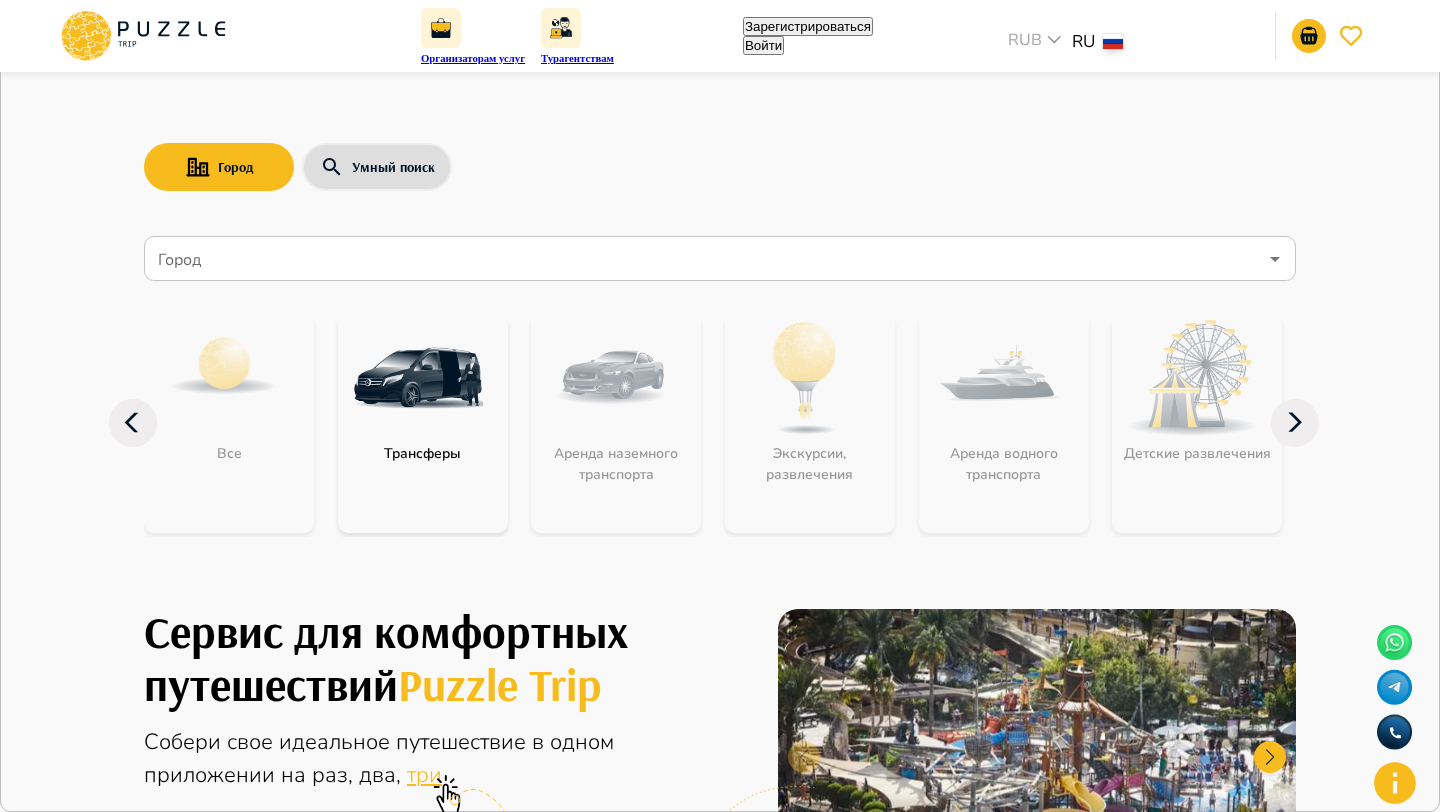 type on "******" 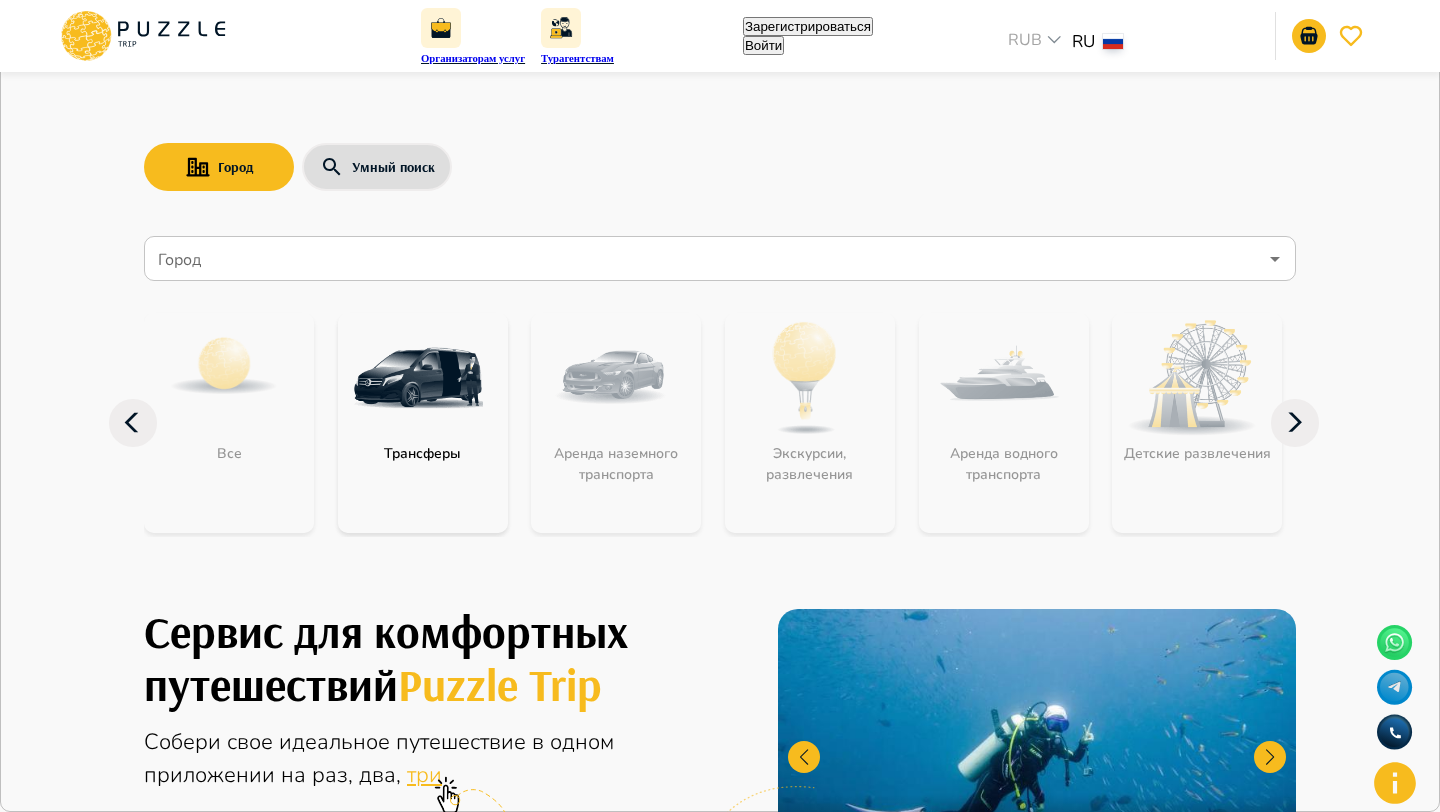 click on "Воити" at bounding box center (58, 4366) 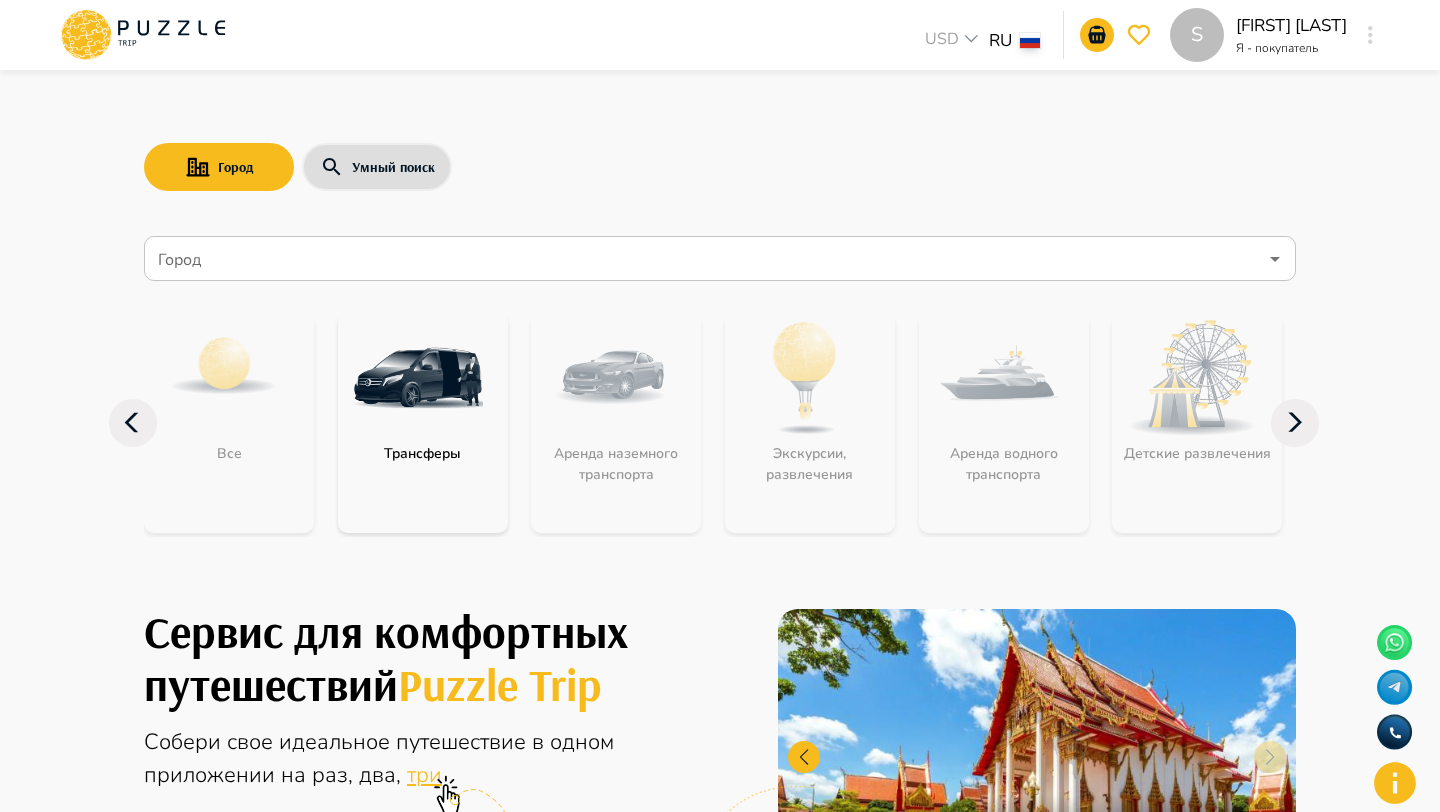 click on "Перейти в личный кабинет" at bounding box center (85, 4249) 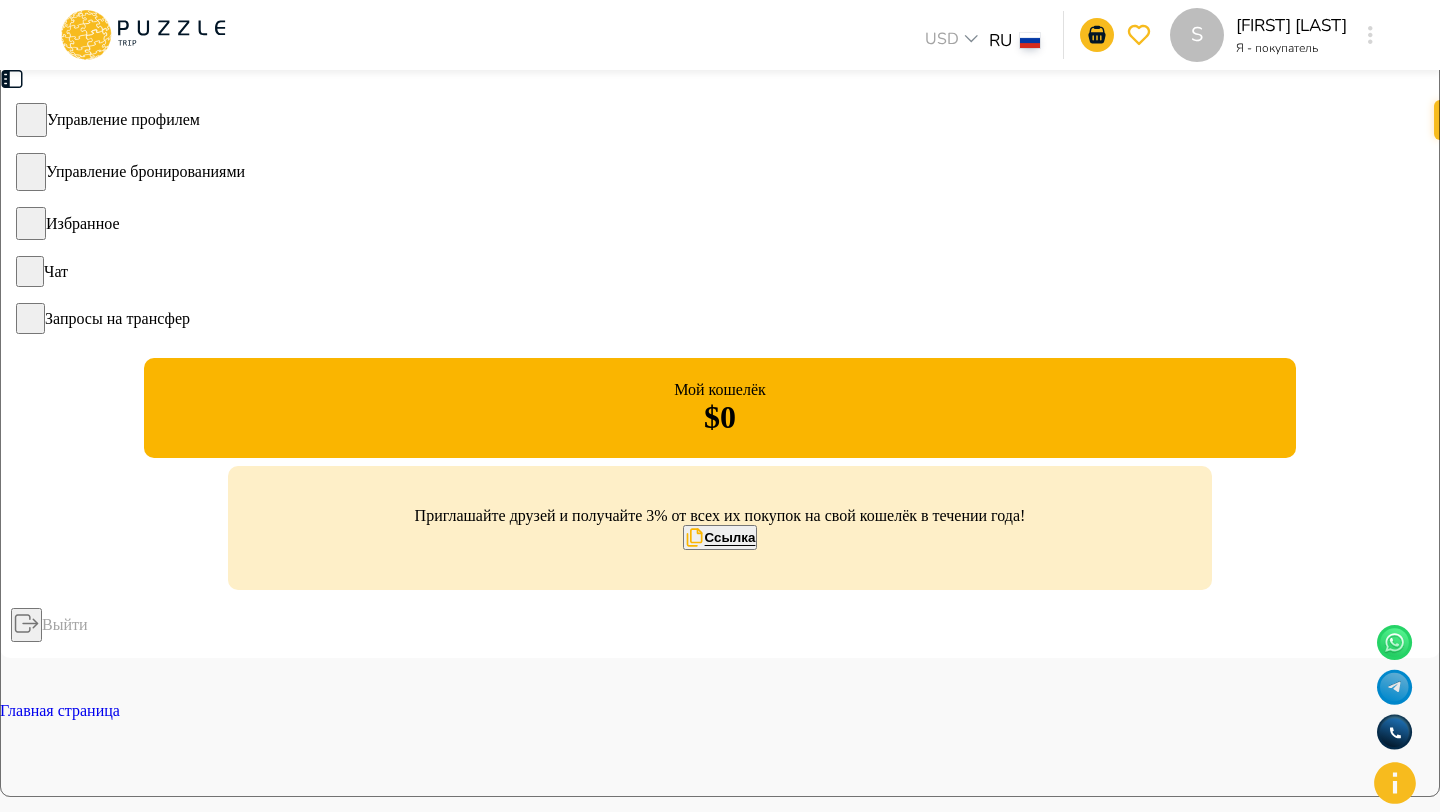 scroll, scrollTop: 0, scrollLeft: 0, axis: both 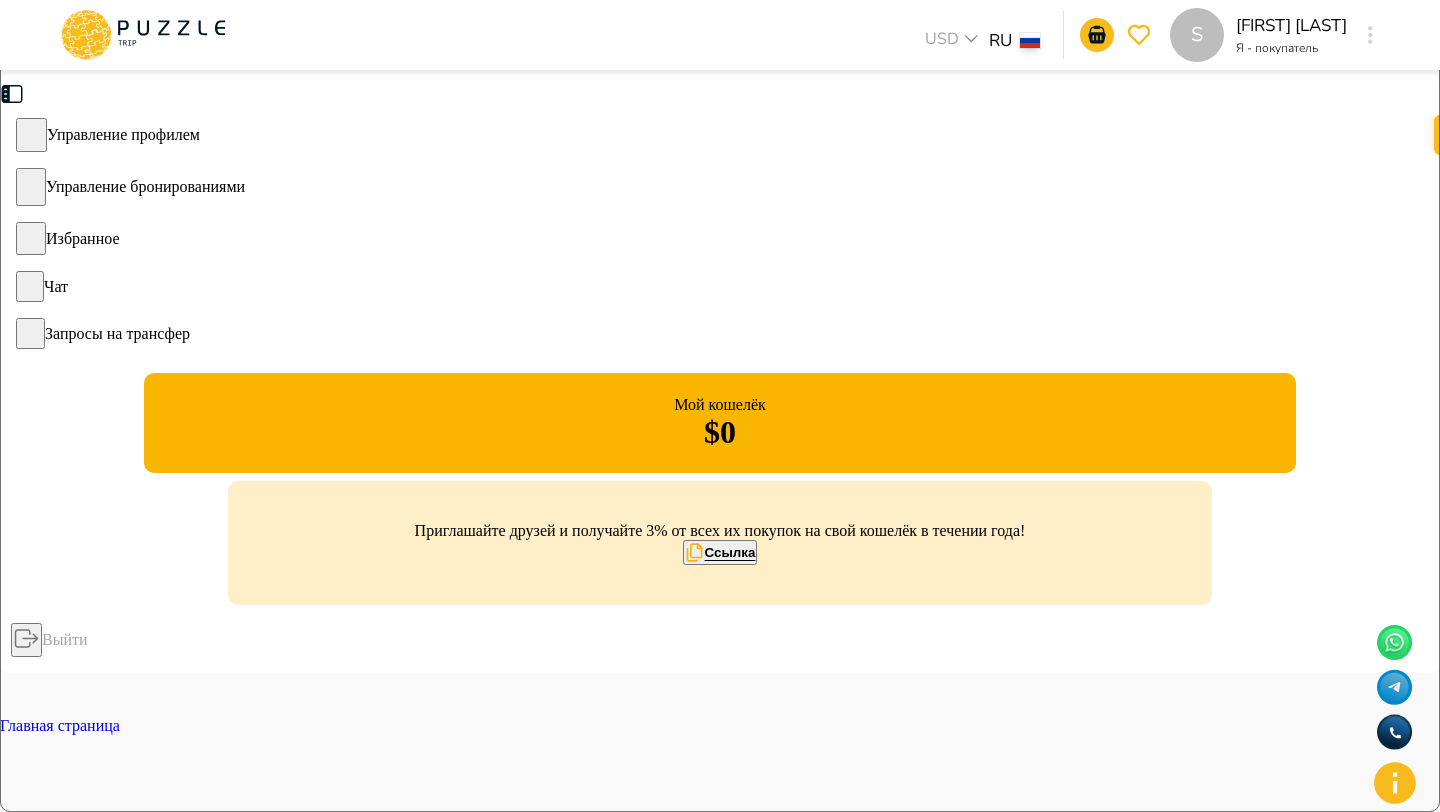 click on "Управление бронированиями" at bounding box center (145, 186) 